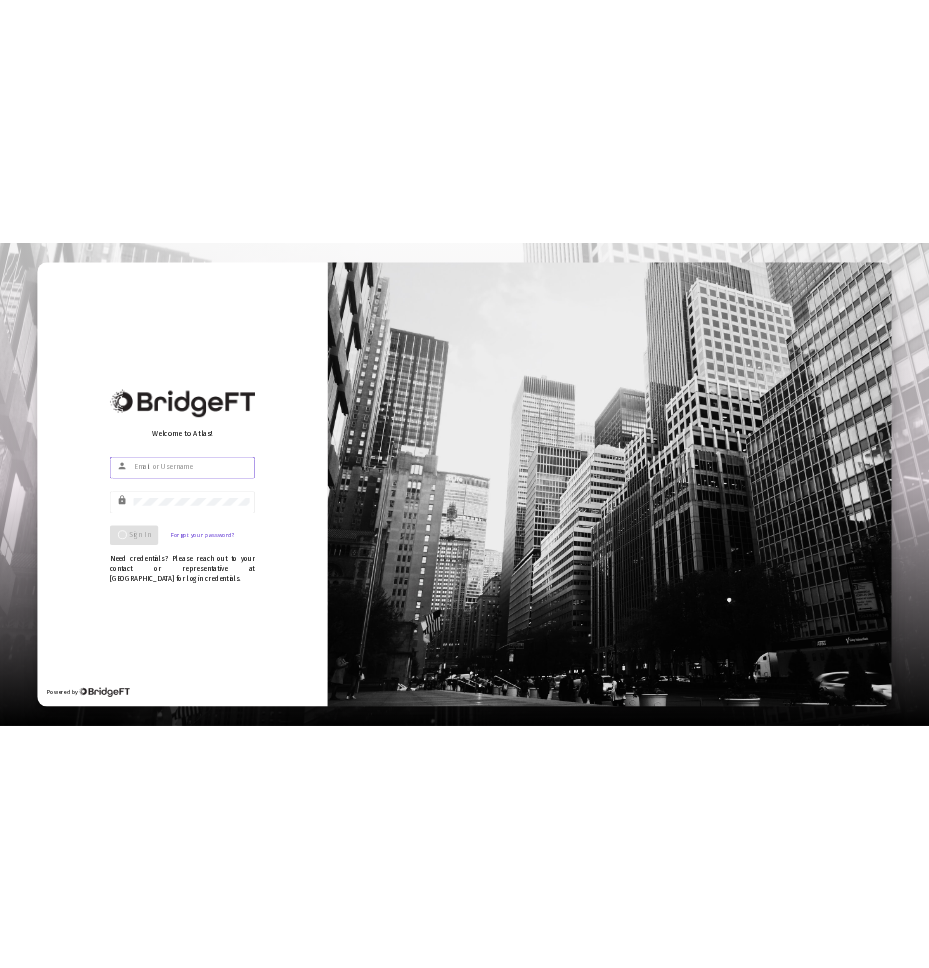 scroll, scrollTop: 0, scrollLeft: 0, axis: both 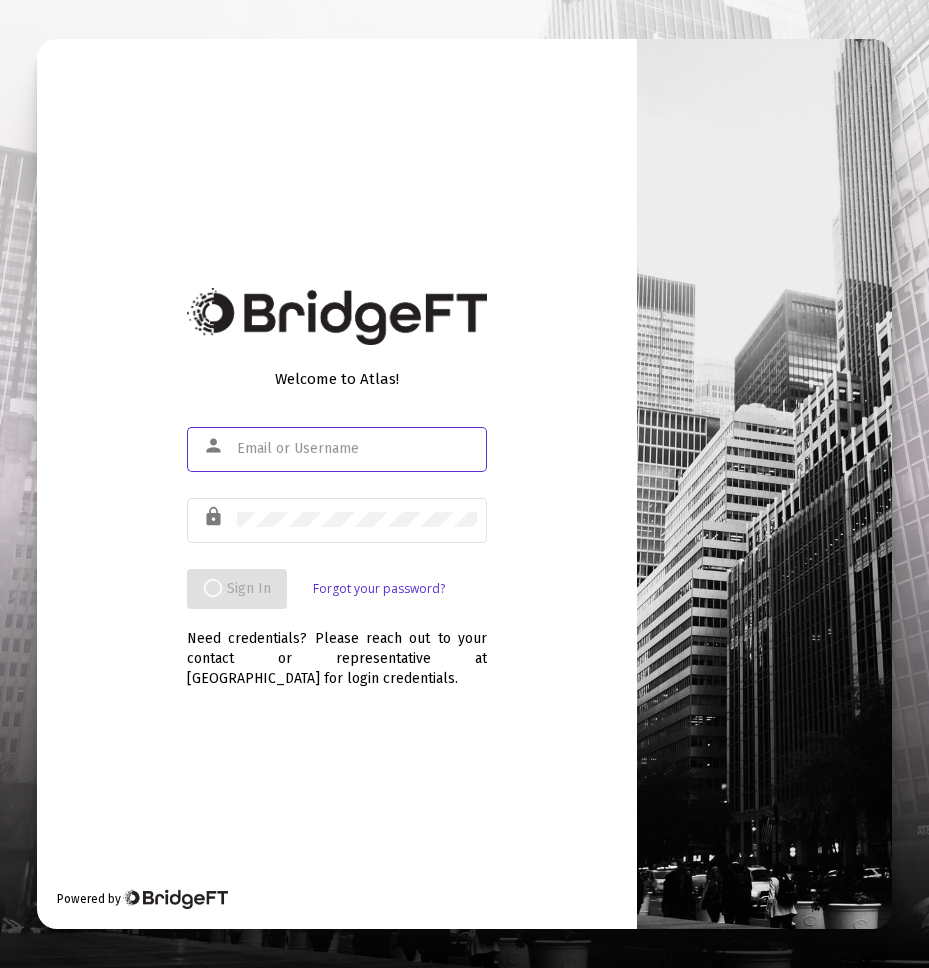 type on "[PERSON_NAME][EMAIL_ADDRESS][DOMAIN_NAME]" 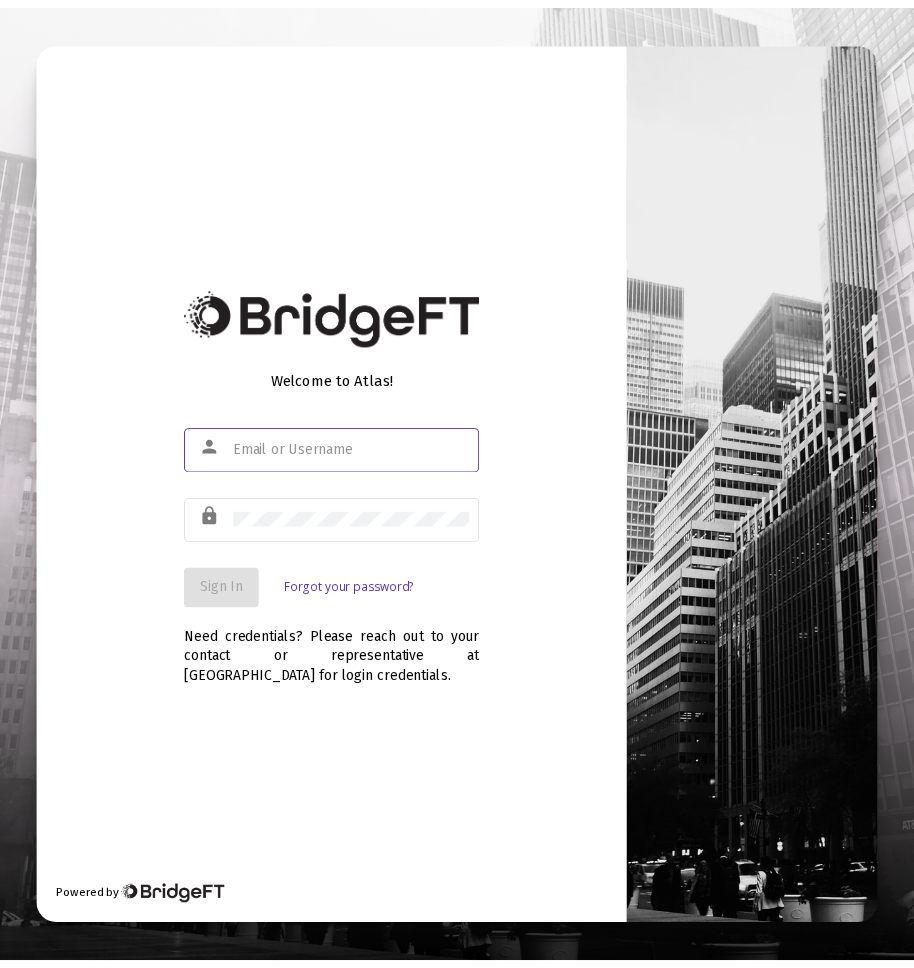 scroll, scrollTop: 0, scrollLeft: 0, axis: both 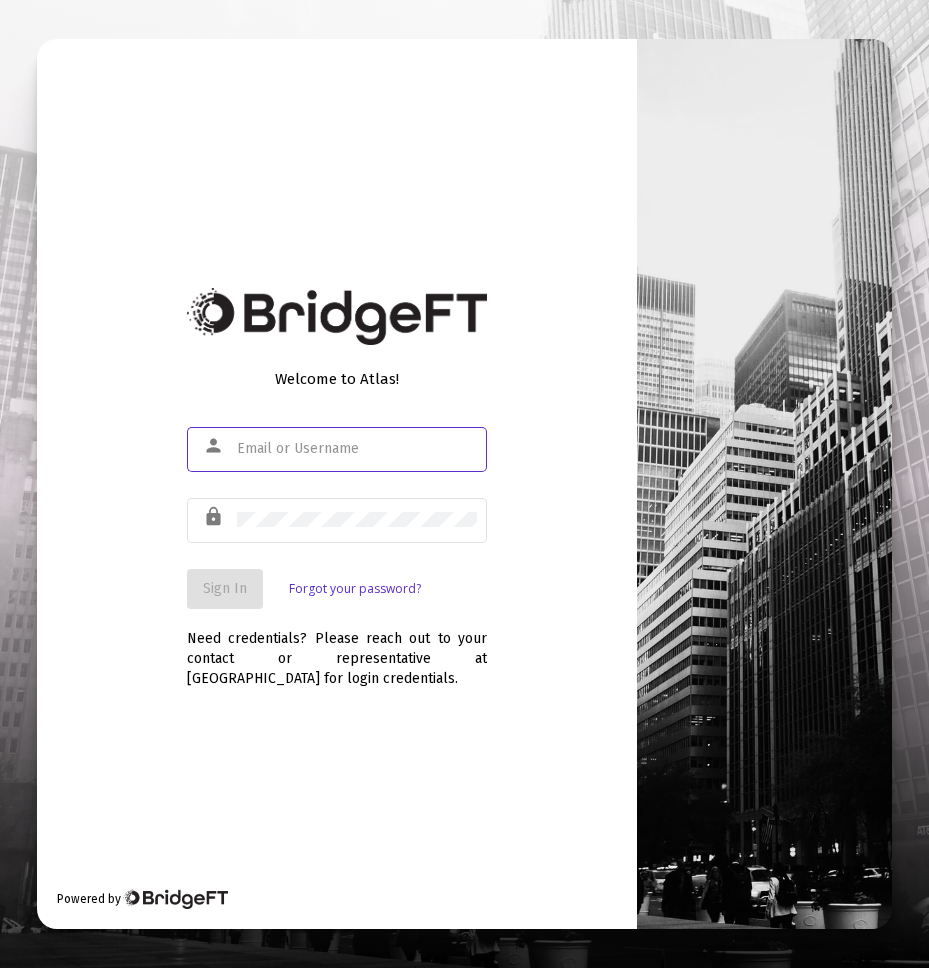 type on "[PERSON_NAME][EMAIL_ADDRESS][DOMAIN_NAME]" 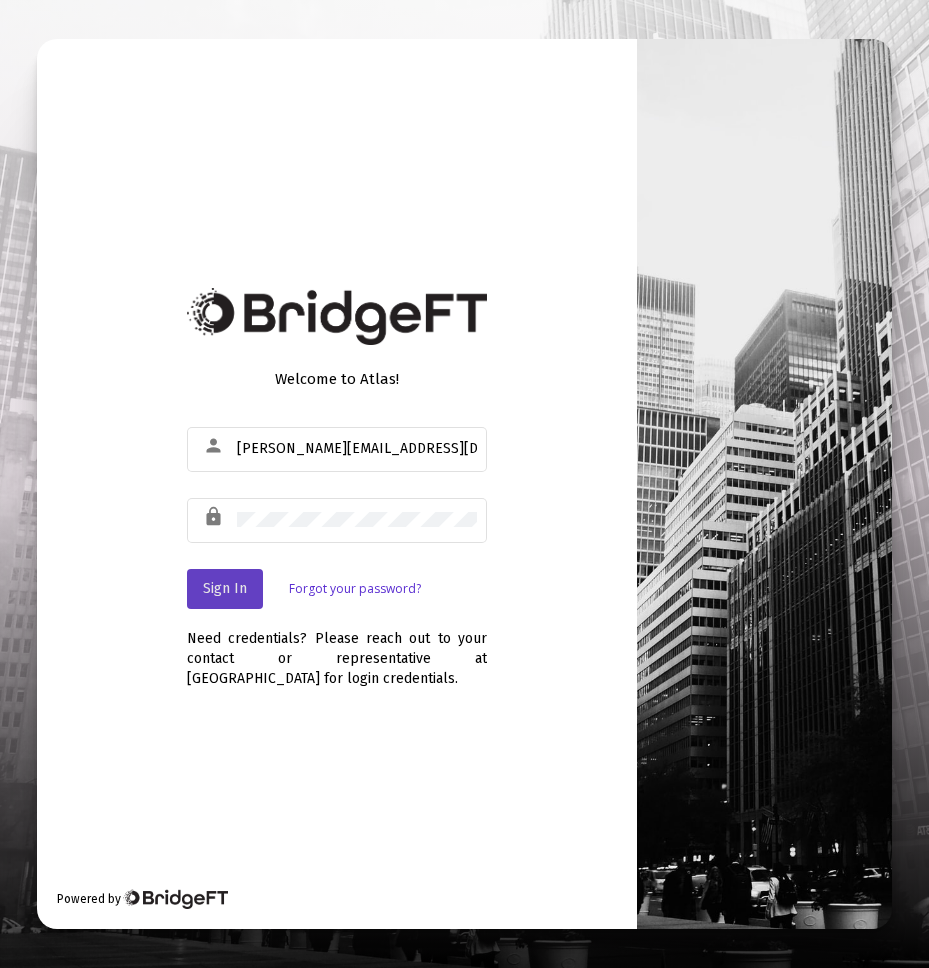 click on "Sign In" 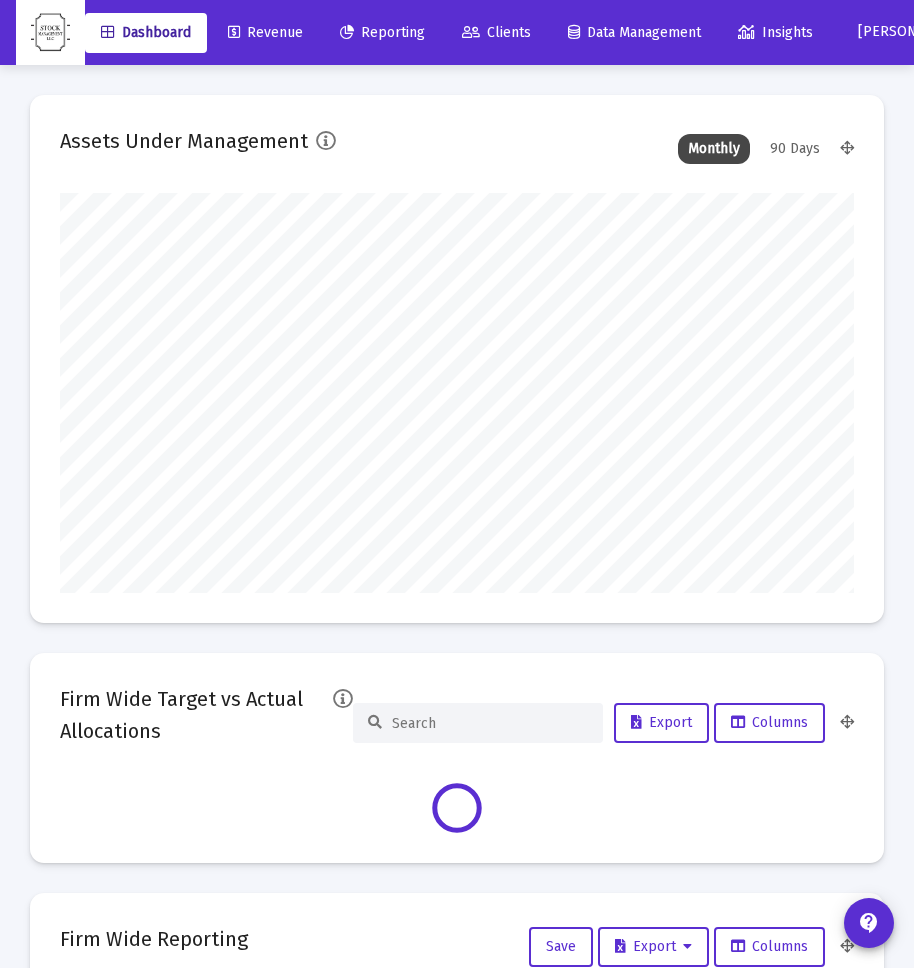 scroll, scrollTop: 999600, scrollLeft: 999206, axis: both 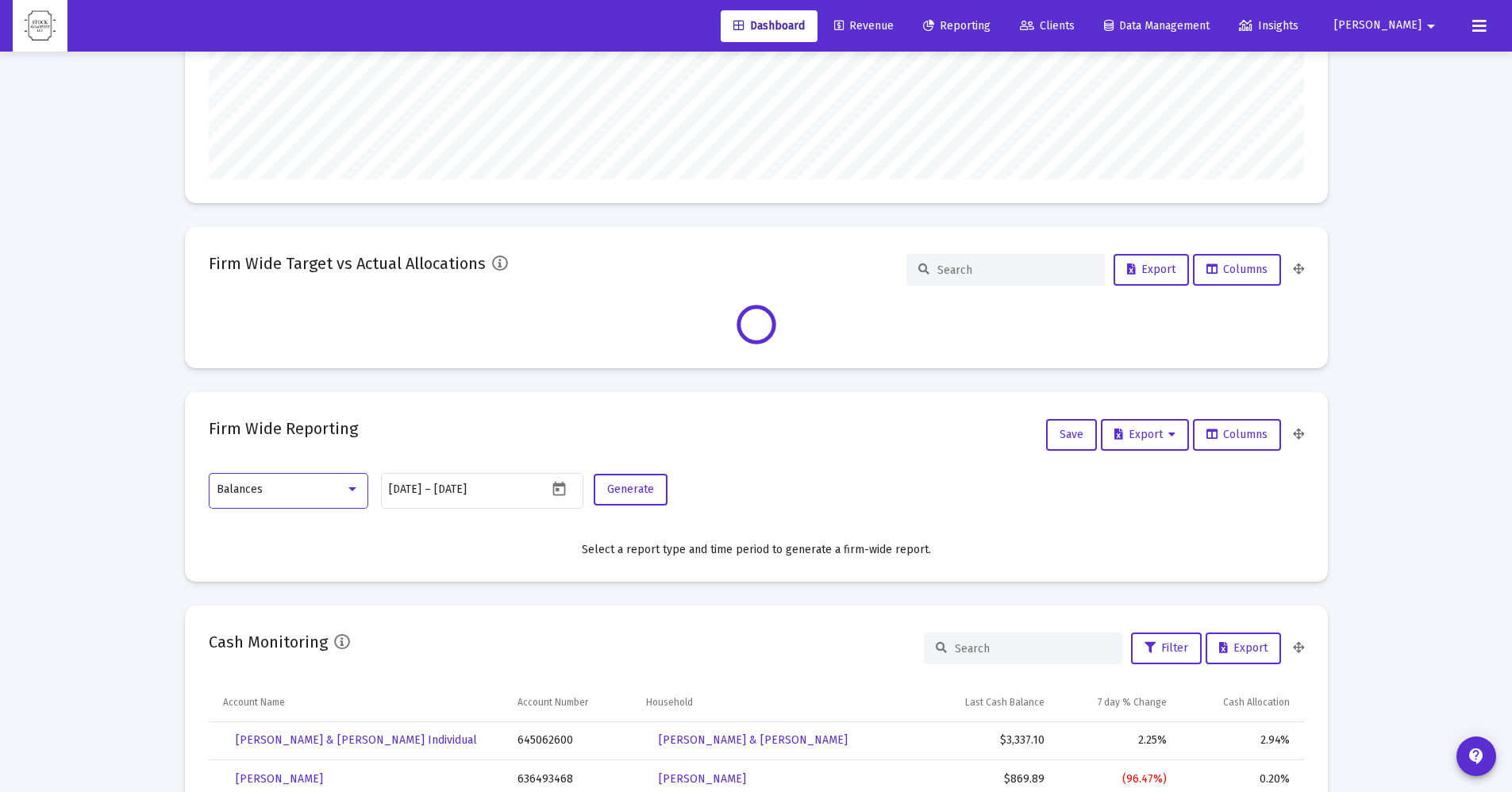 click on "Balances" at bounding box center (281, 490) 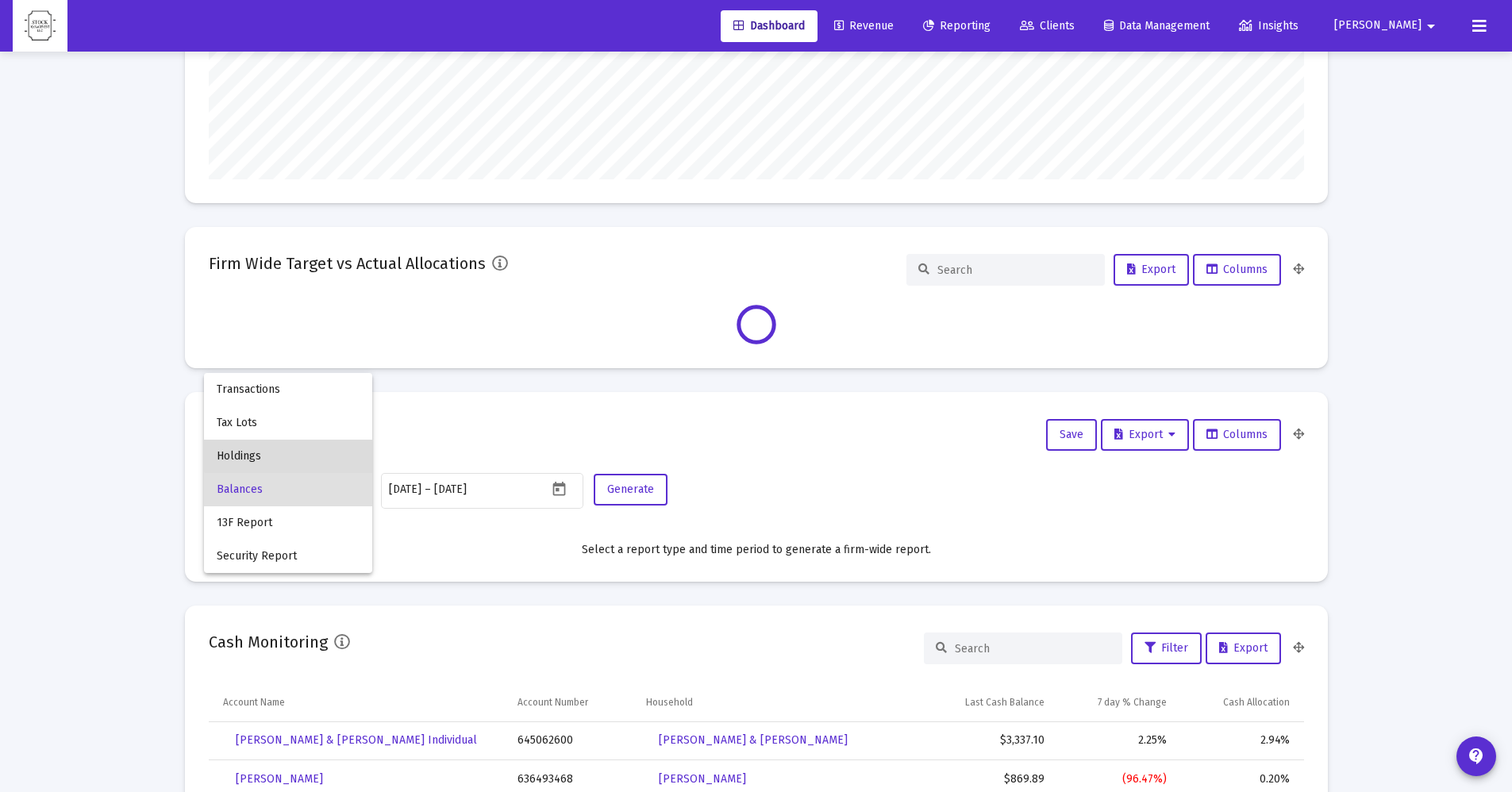 click on "Holdings" at bounding box center (288, 456) 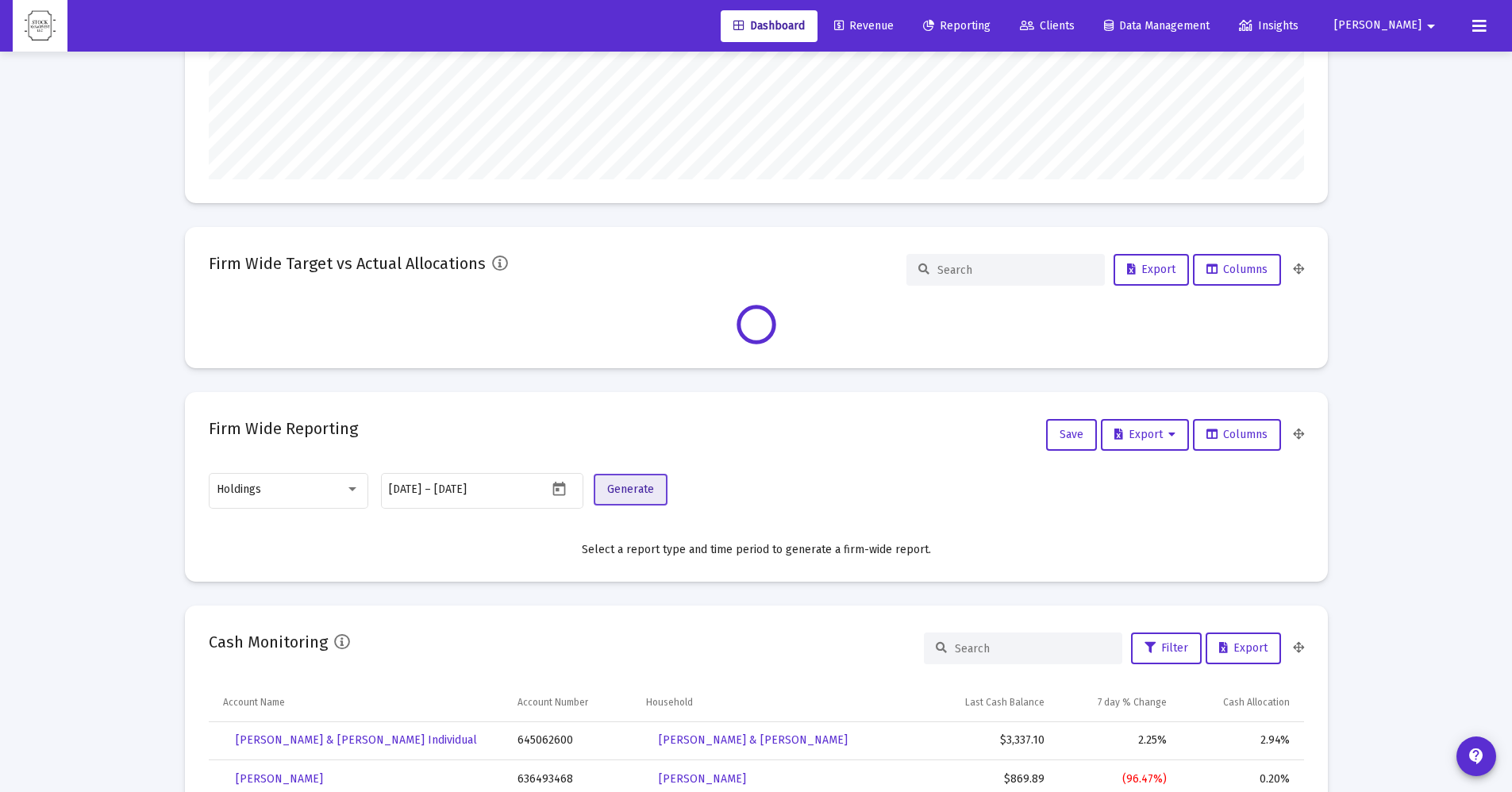 click on "Generate" 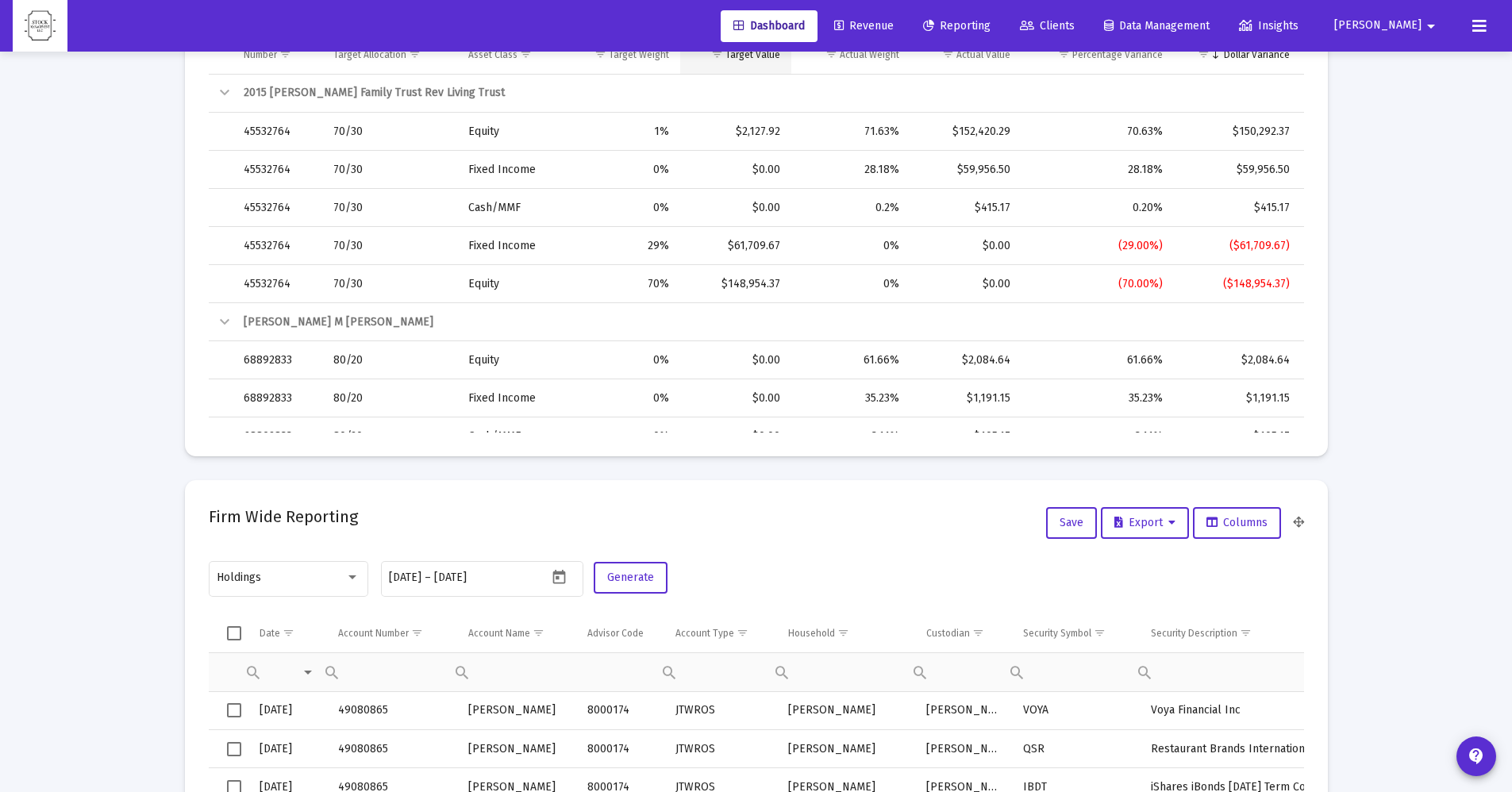 scroll, scrollTop: 582, scrollLeft: 0, axis: vertical 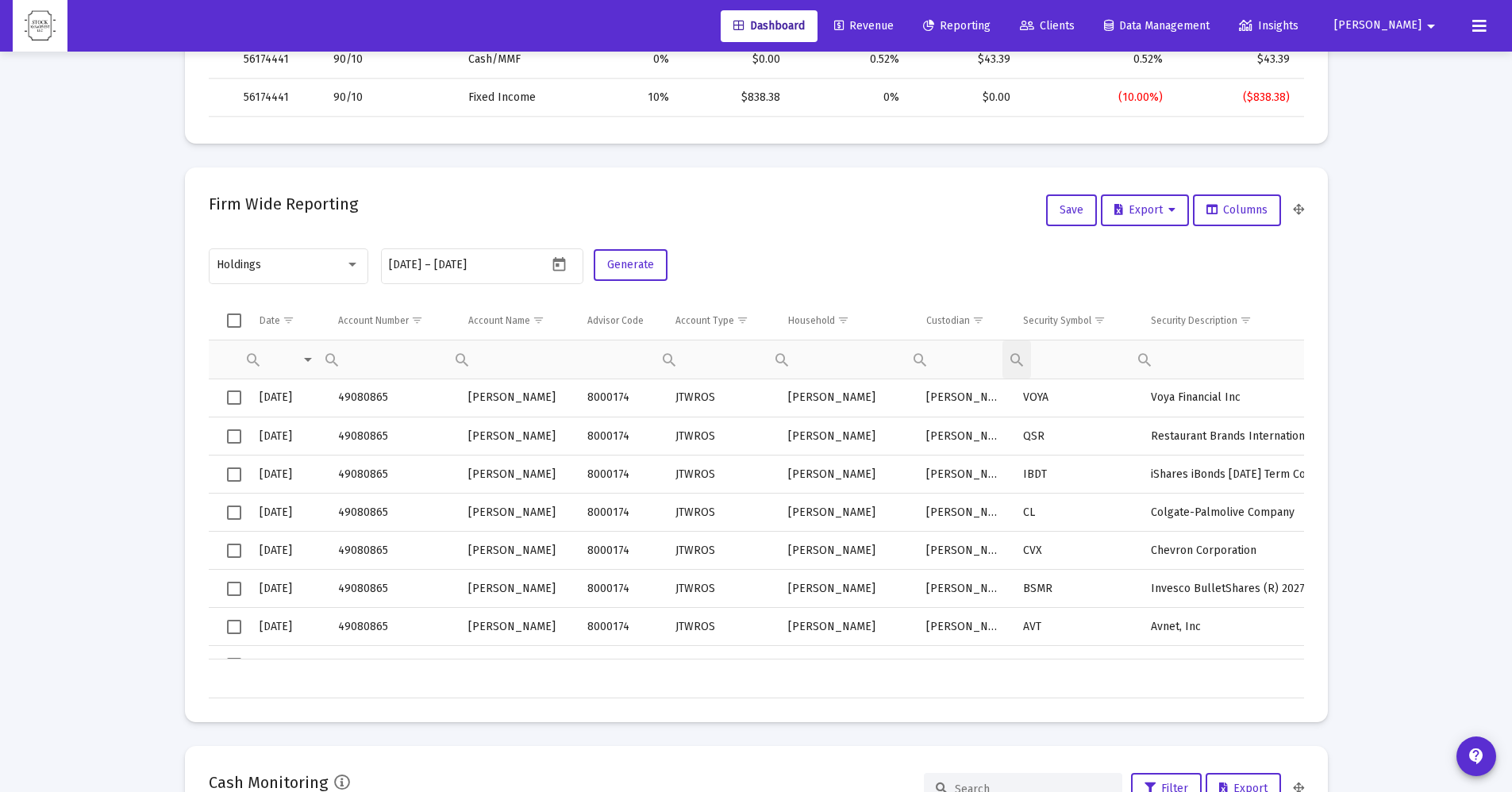 click on "Contains Does not contain Starts with Ends with Equals Does not equal Reset" 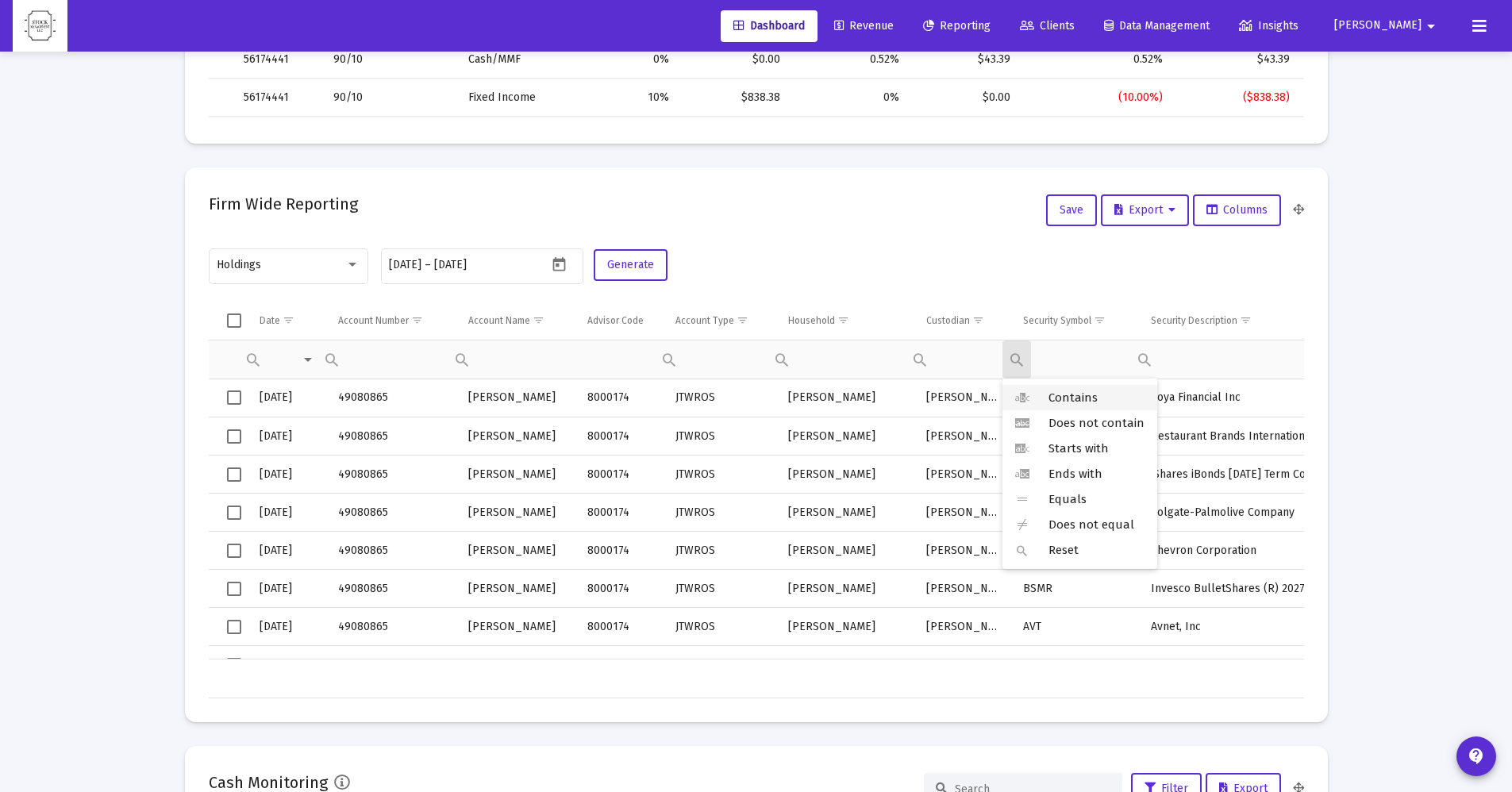 click on "Contains" at bounding box center [1079, 398] 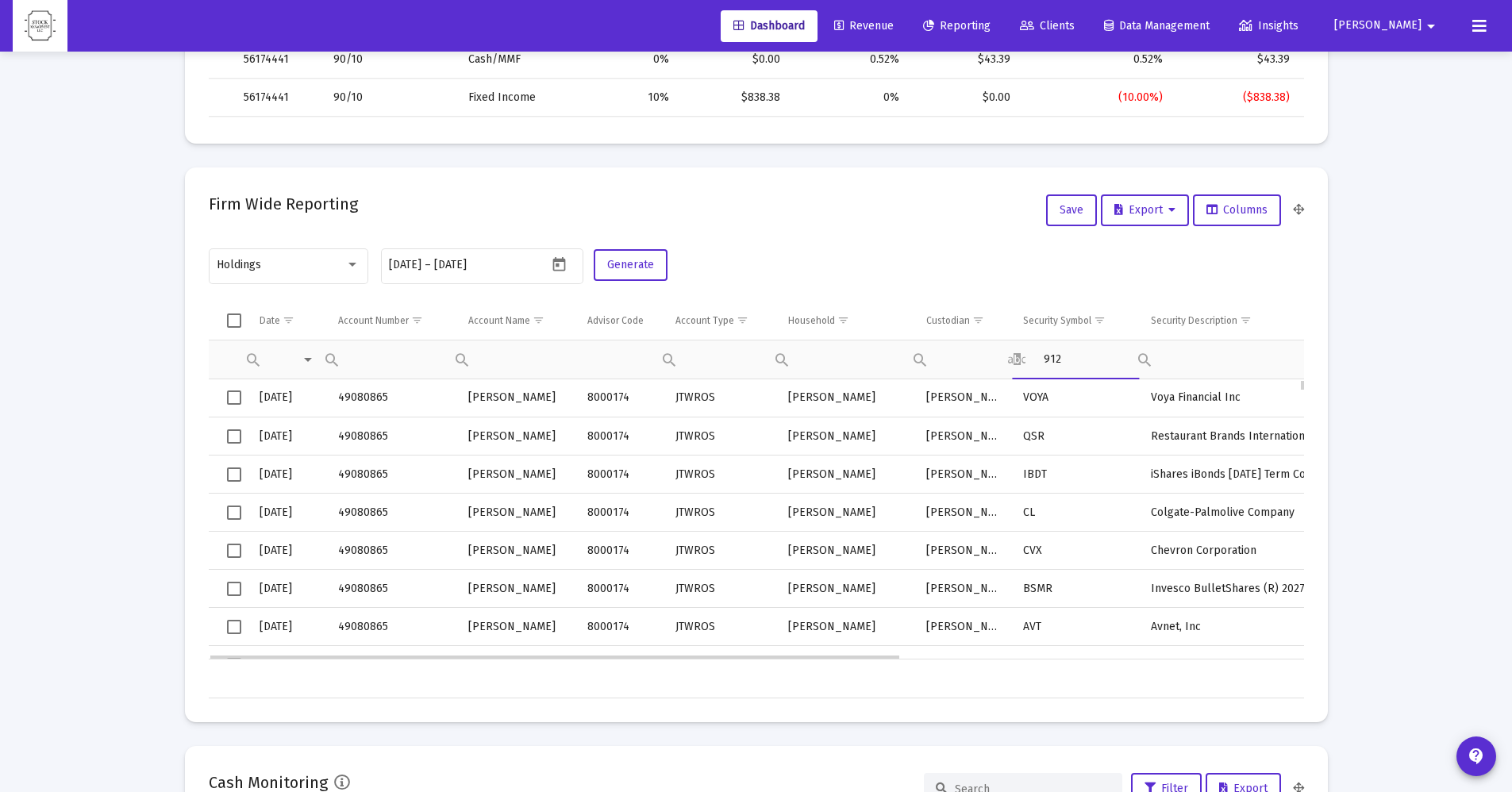 type on "912" 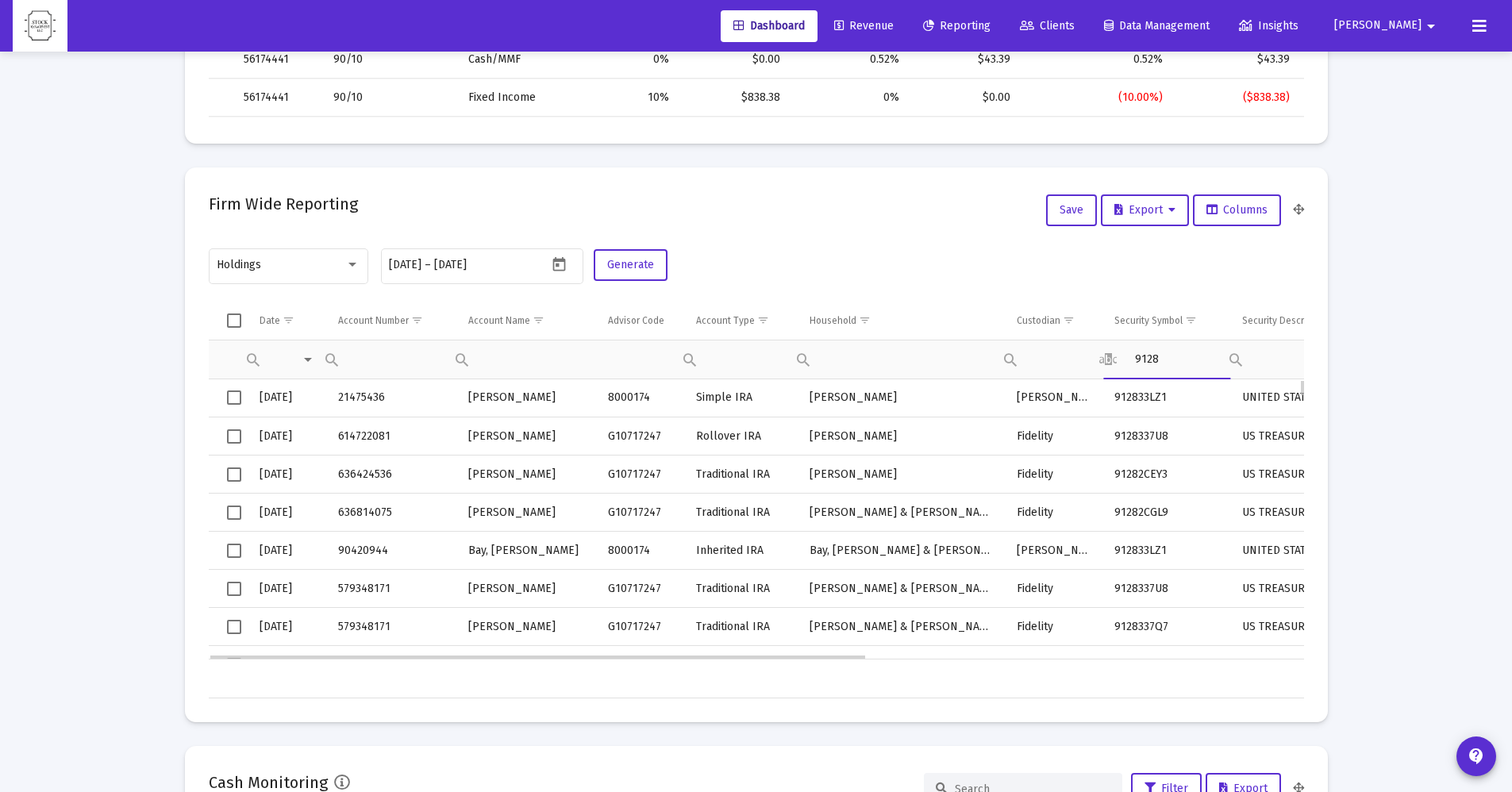 type on "9128" 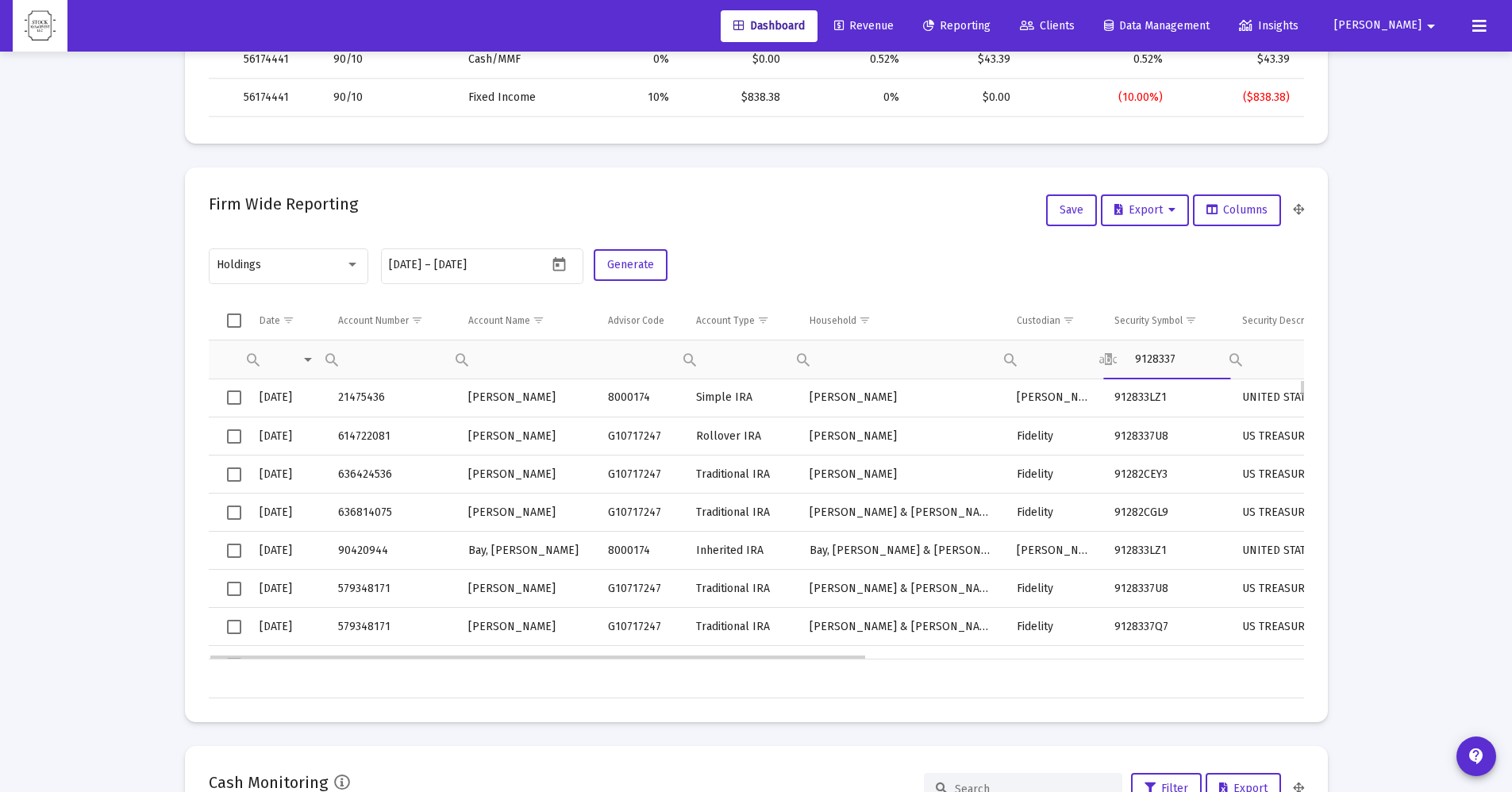 type on "9128337" 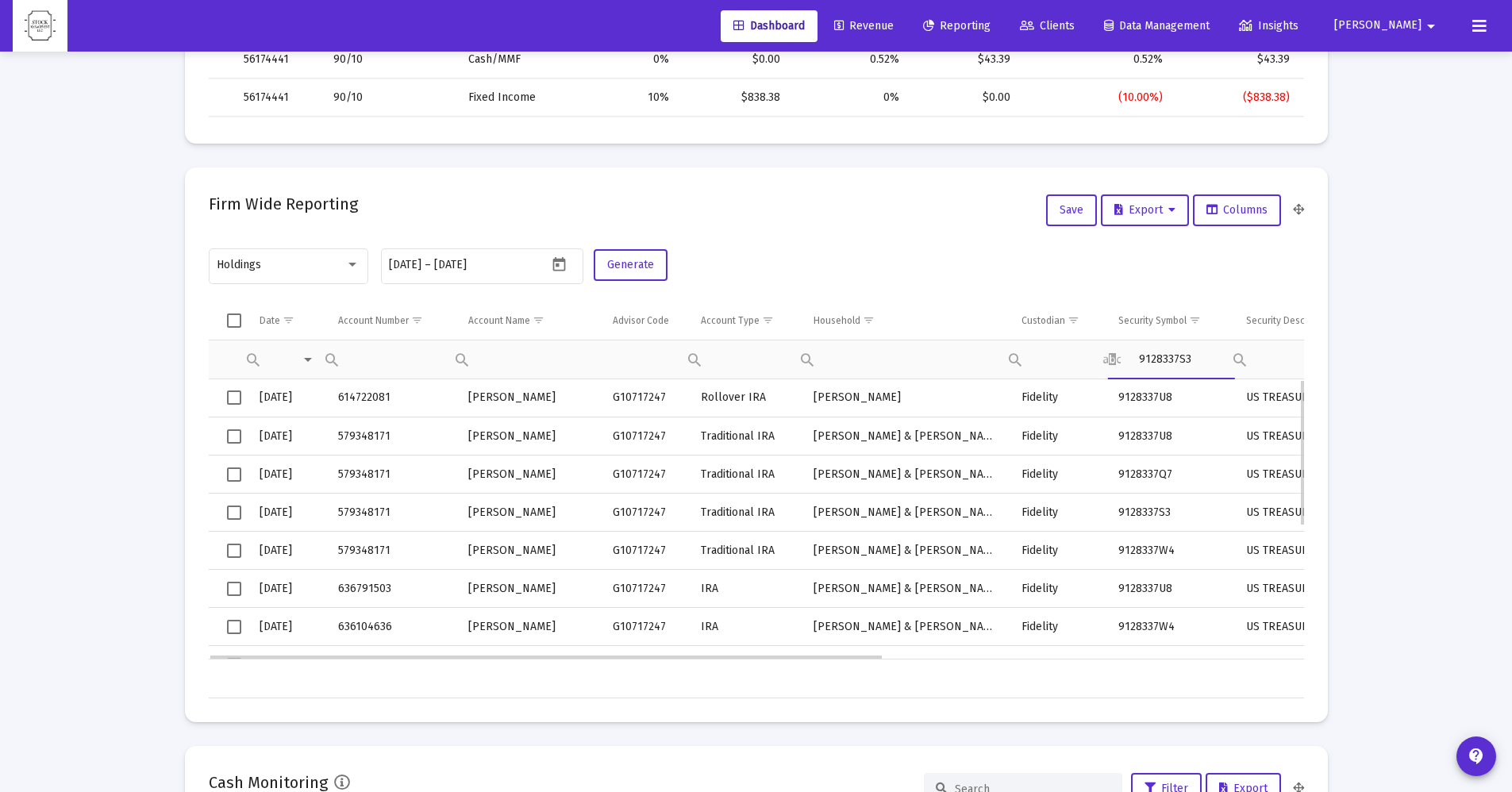type on "9128337S3" 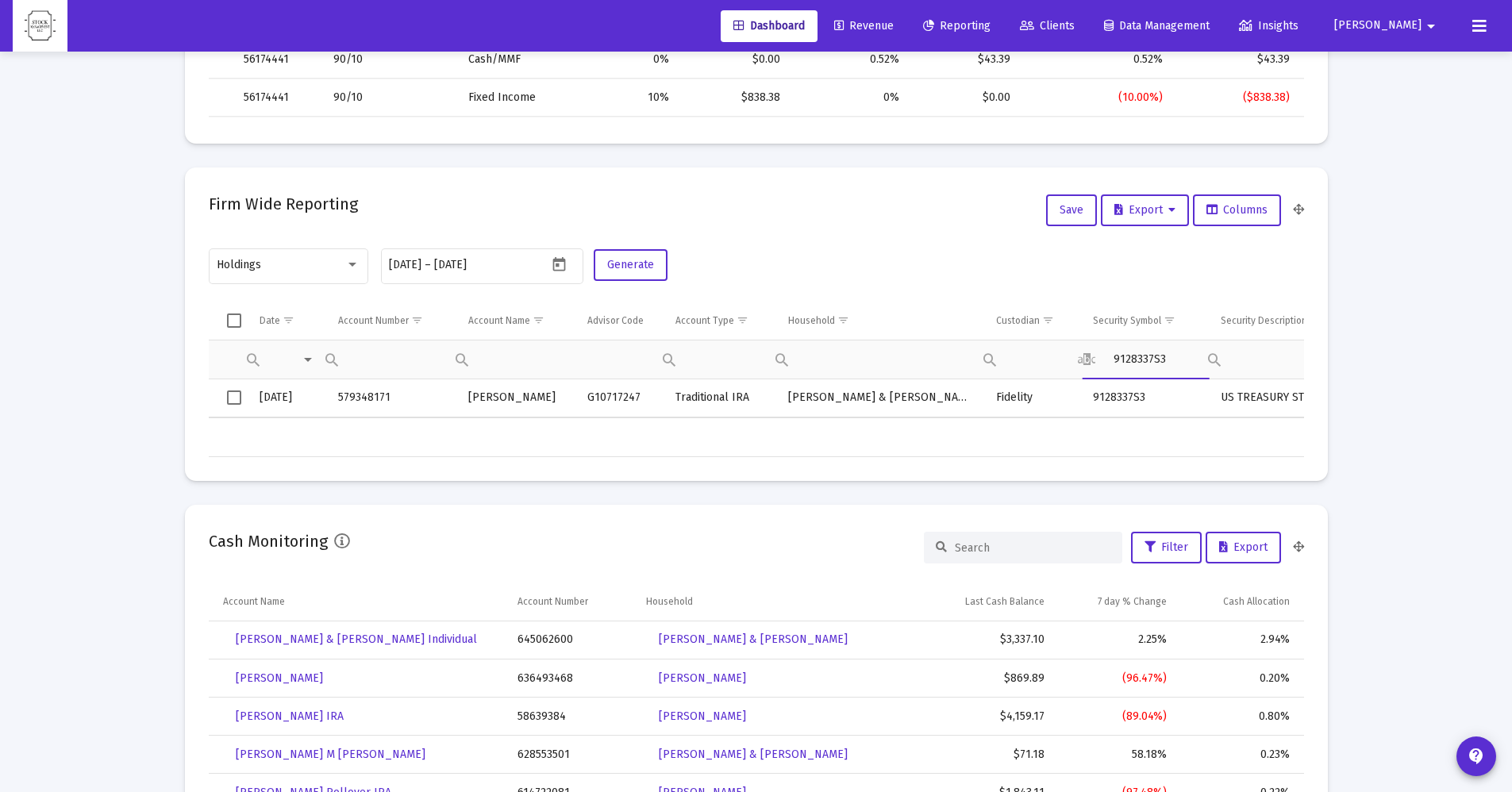 click on "Contains Does not contain Starts with Ends with Equals Does not equal Reset" 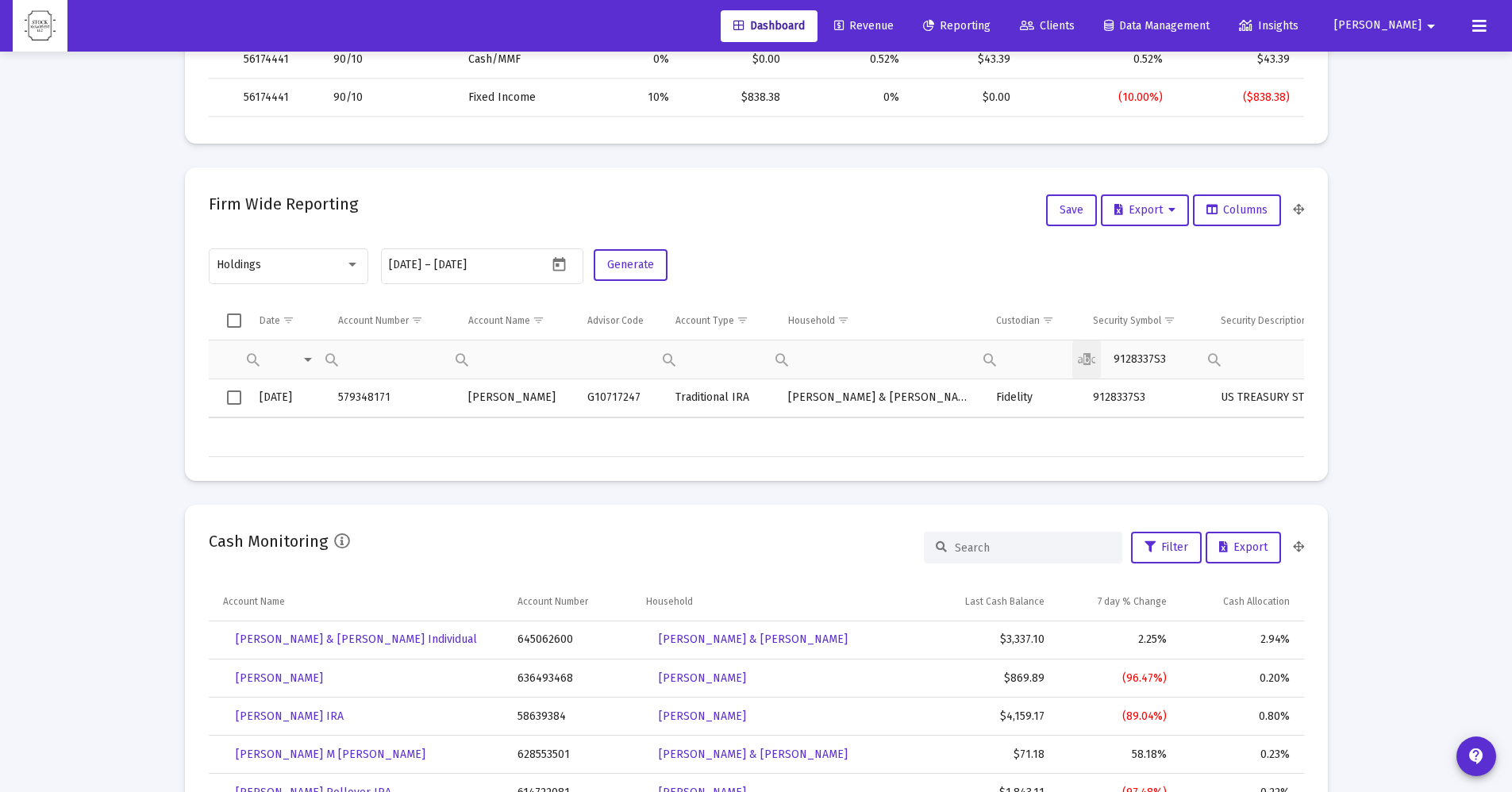 drag, startPoint x: 1165, startPoint y: 353, endPoint x: 1037, endPoint y: 373, distance: 129.55308 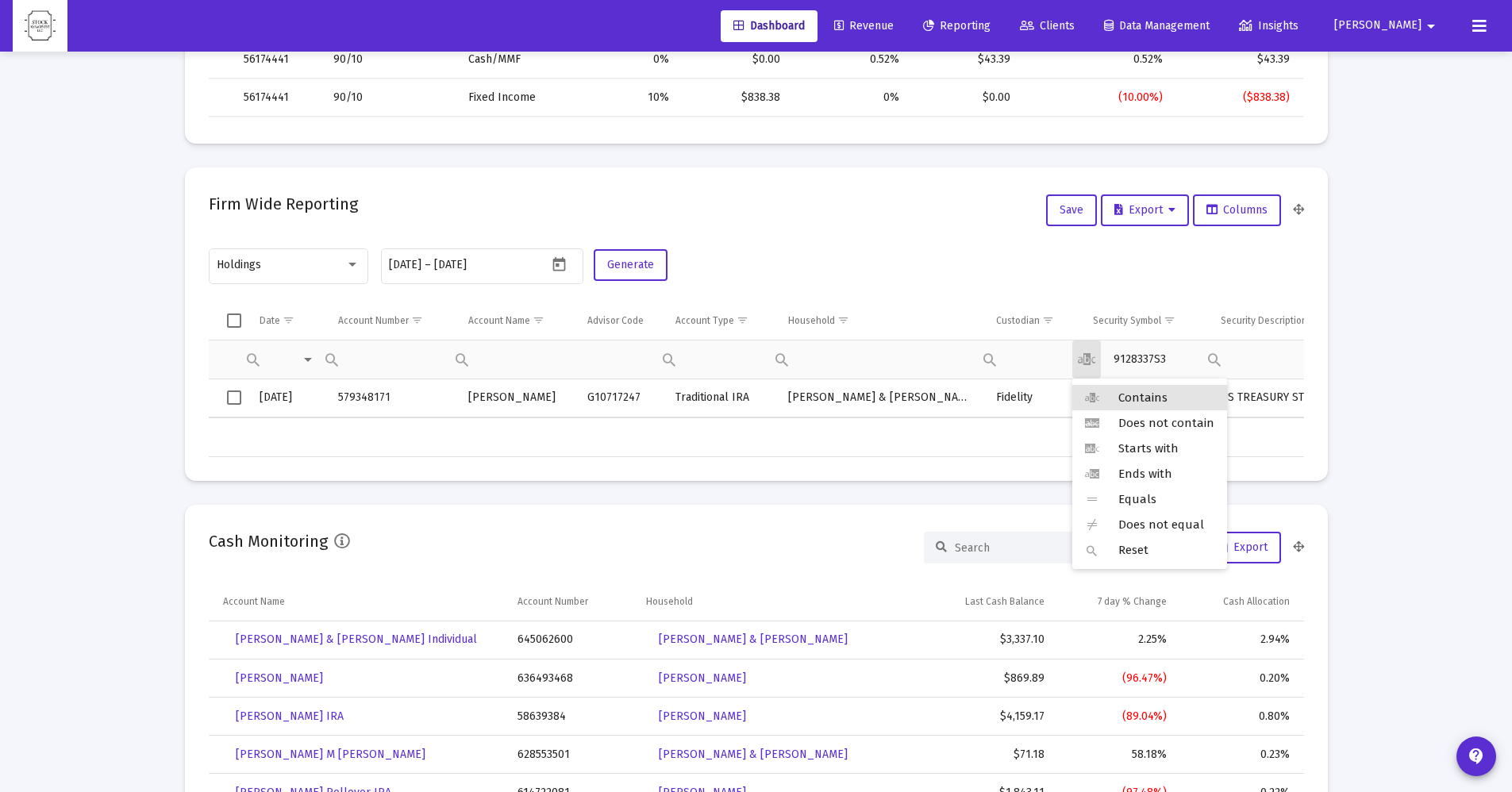 click 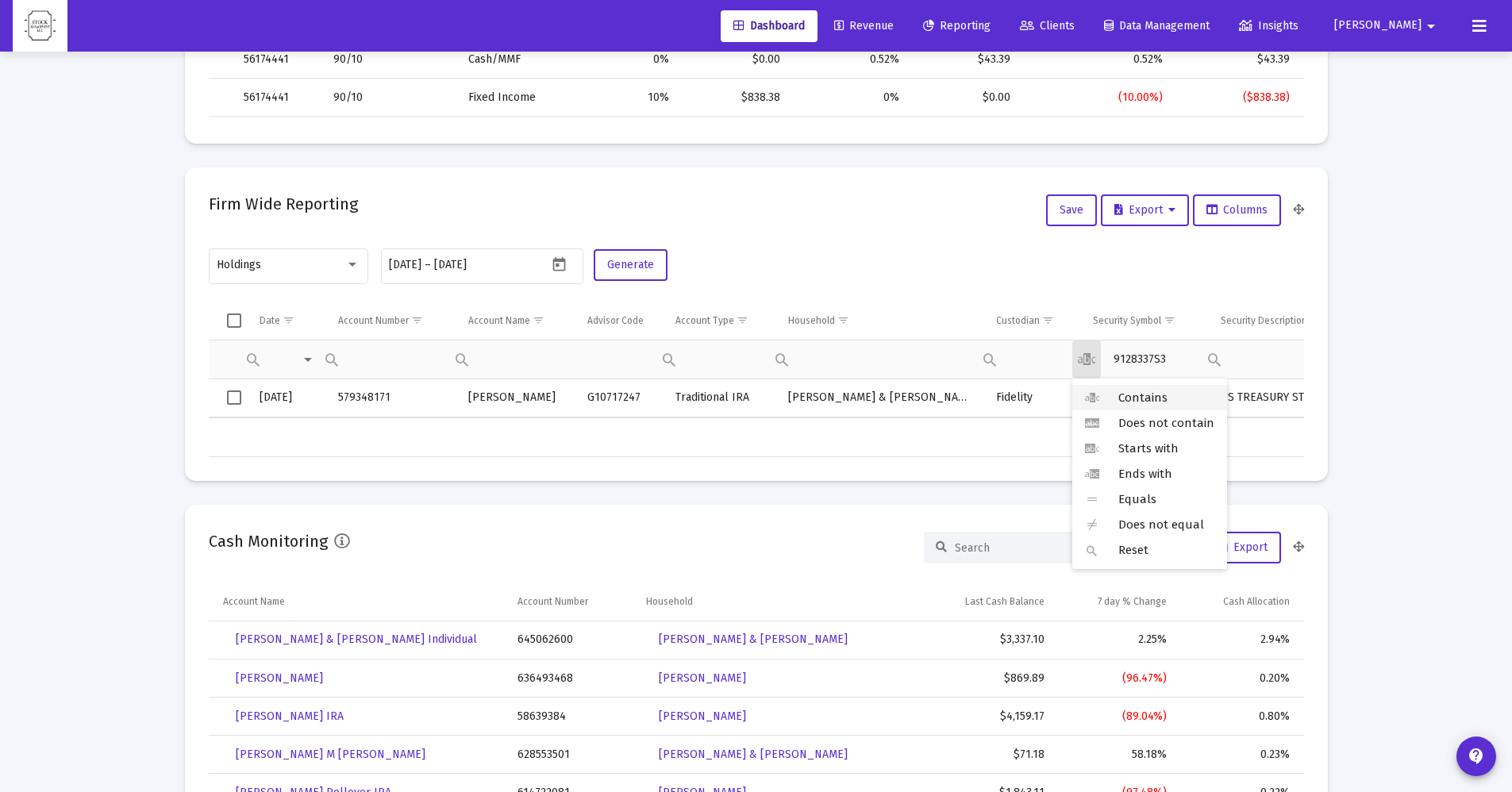 click on "Contains" at bounding box center (1149, 398) 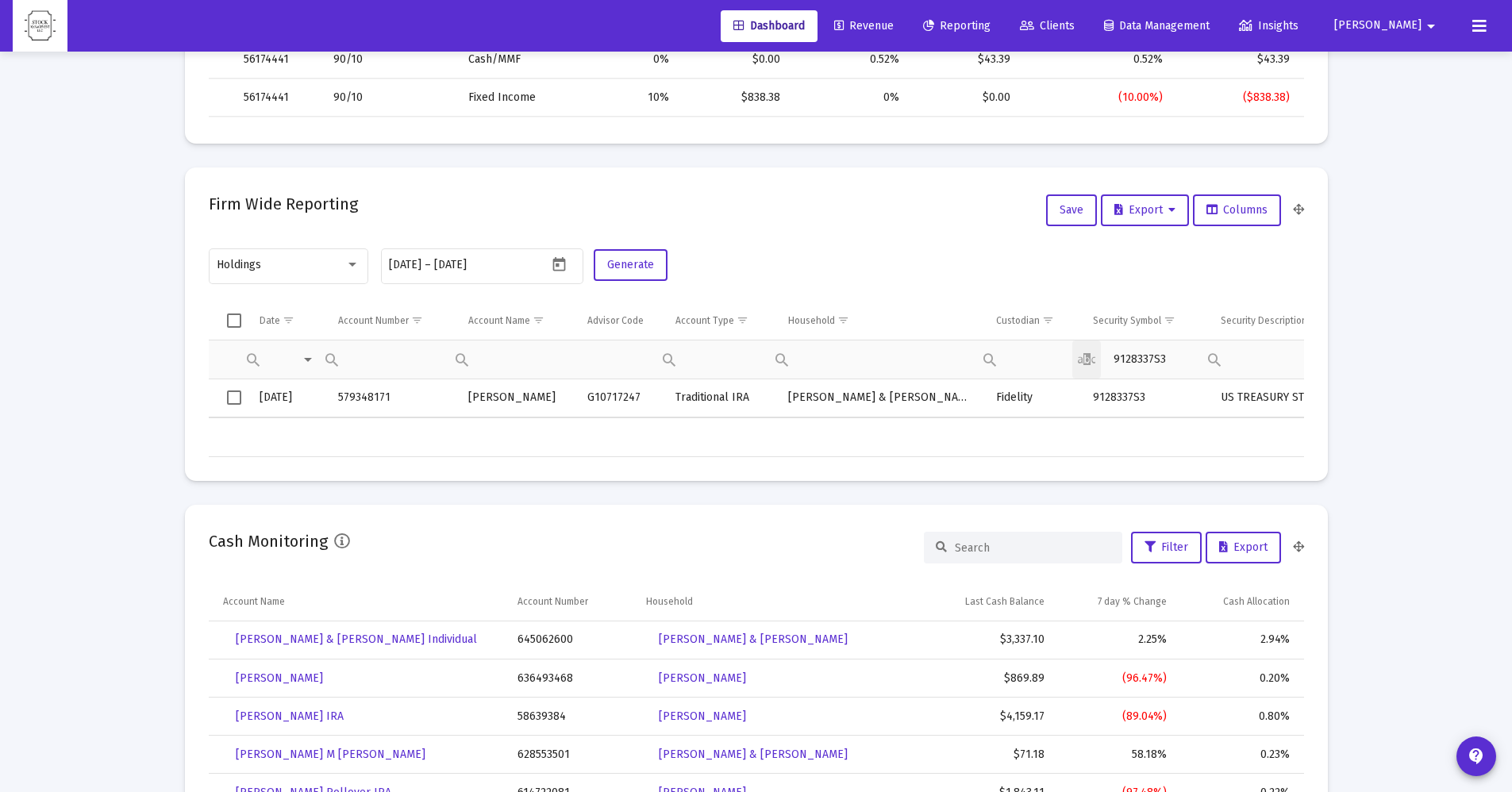 click on "Contains Does not contain Starts with Ends with Equals Does not equal Reset" 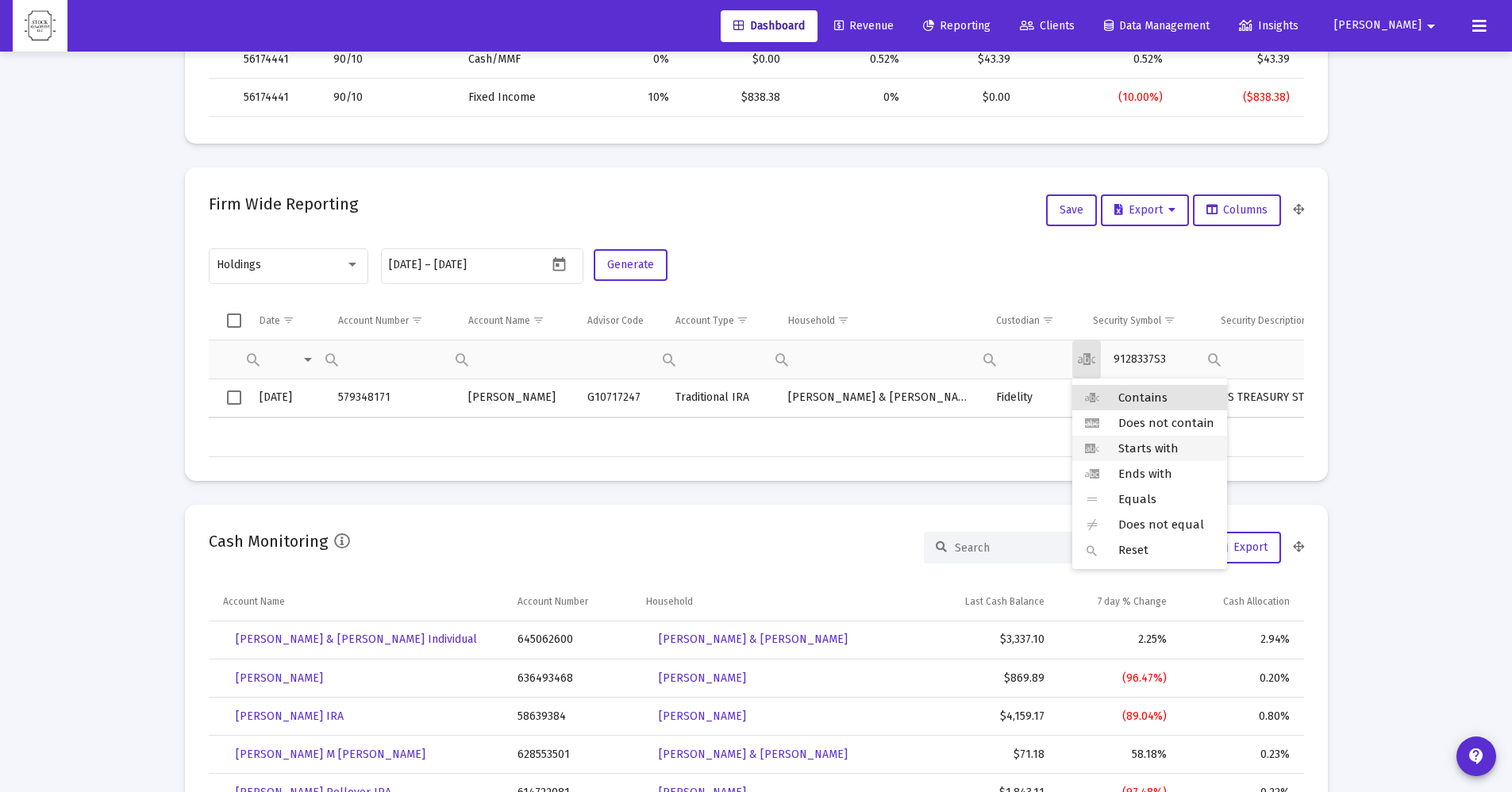 click on "Starts with" at bounding box center [1149, 448] 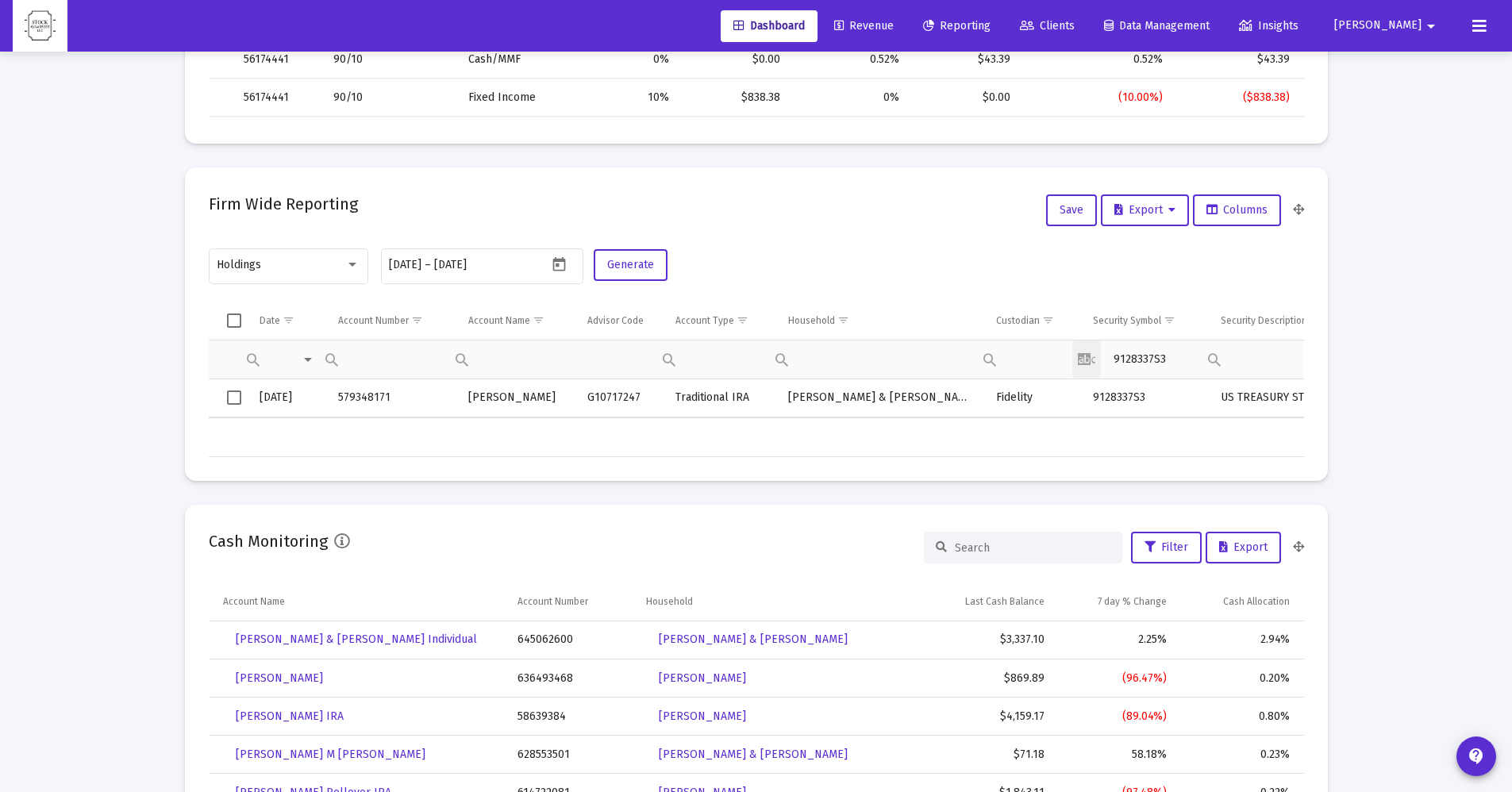 drag, startPoint x: 1170, startPoint y: 354, endPoint x: 1095, endPoint y: 359, distance: 75.166482 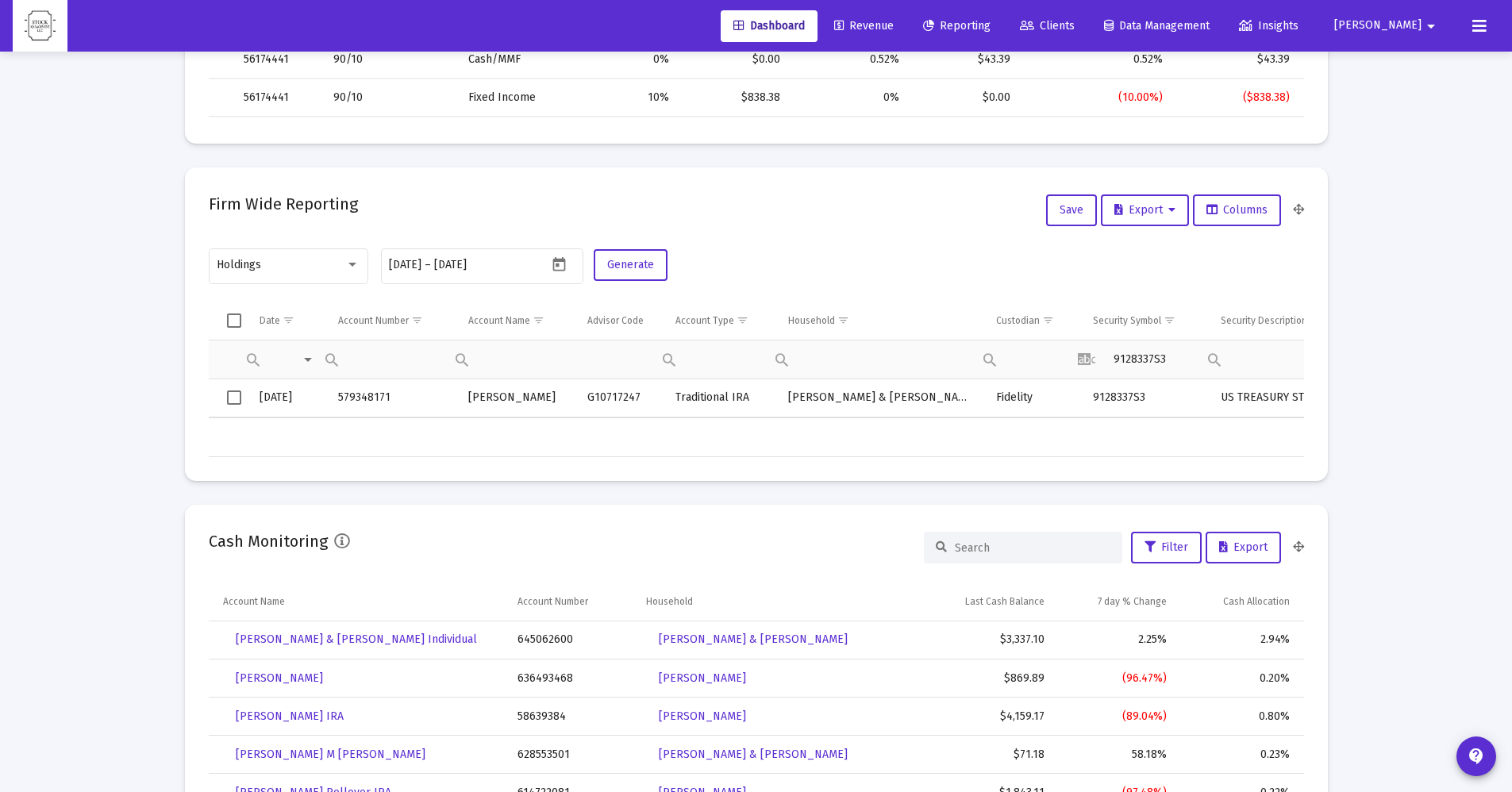 click 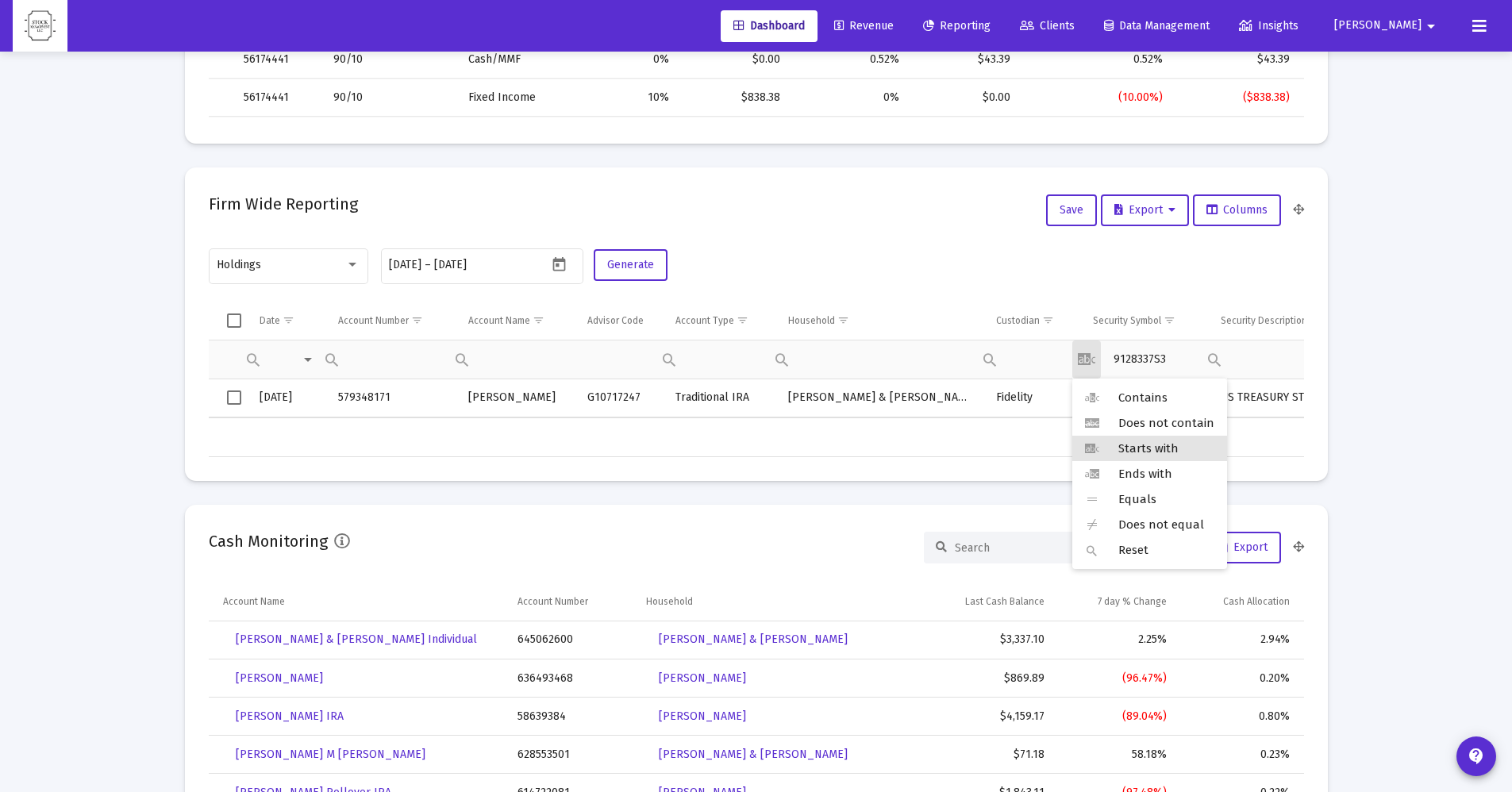 click 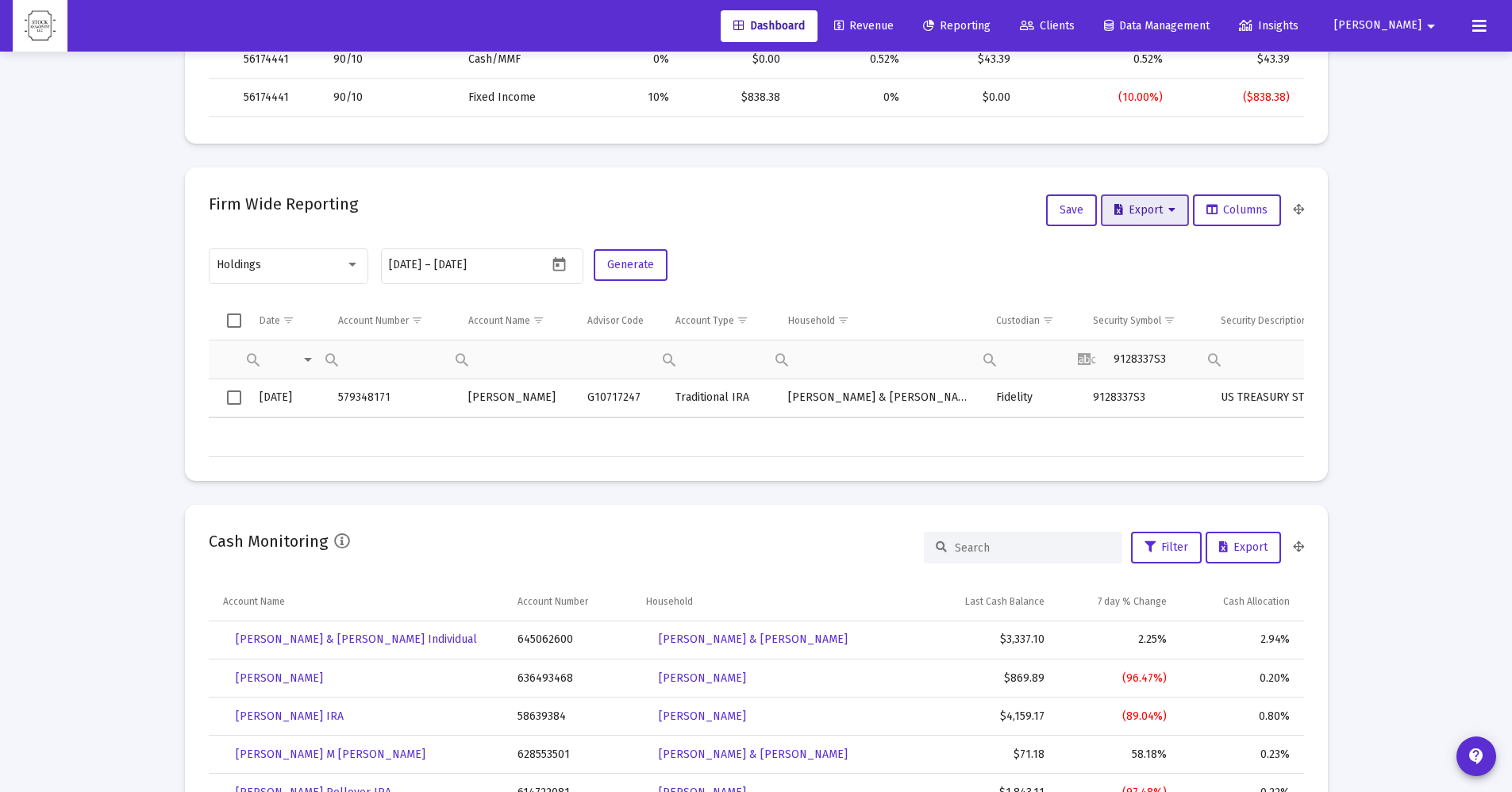 click on "Export" 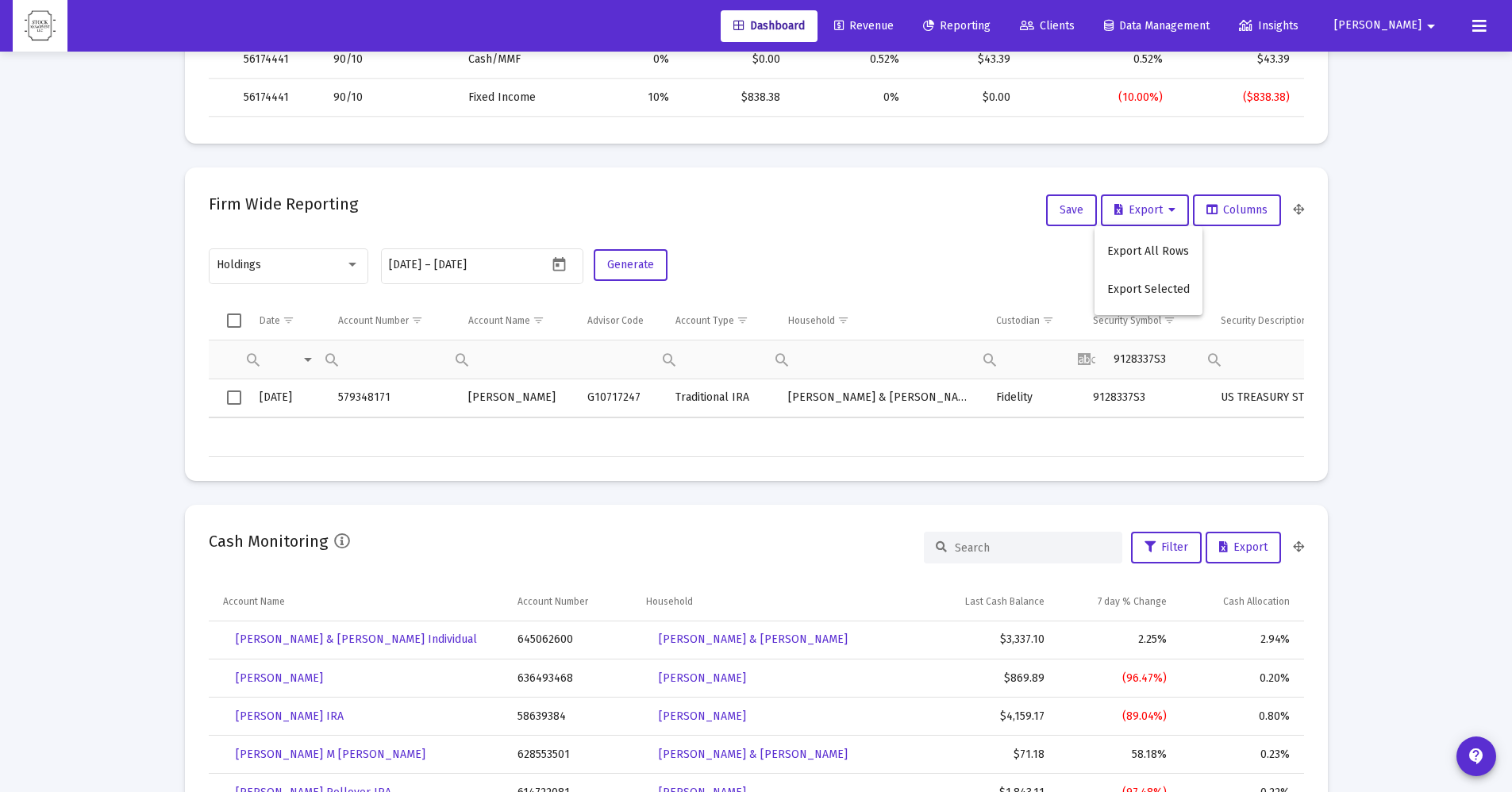 click at bounding box center (756, 396) 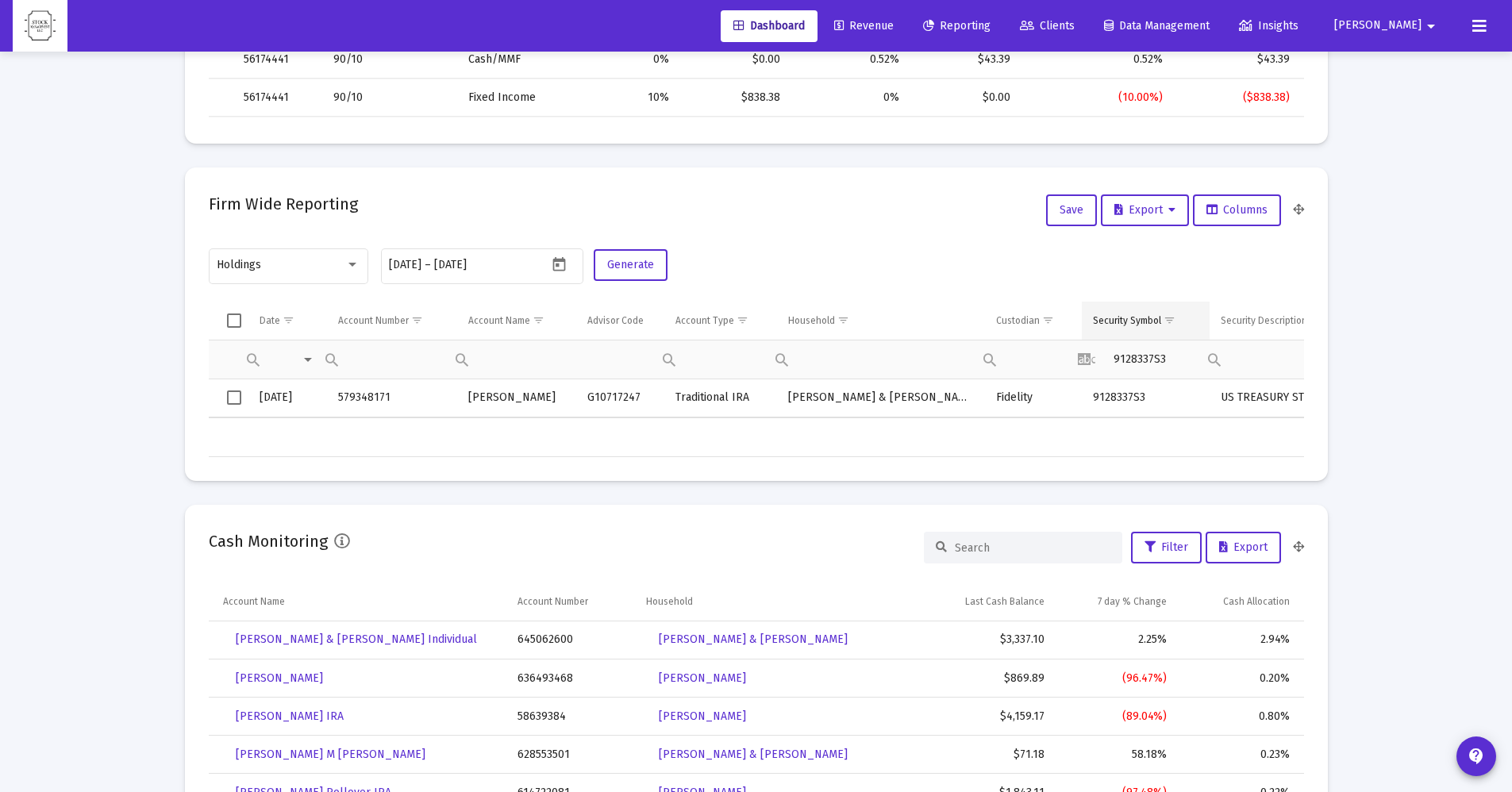 click at bounding box center [1169, 320] 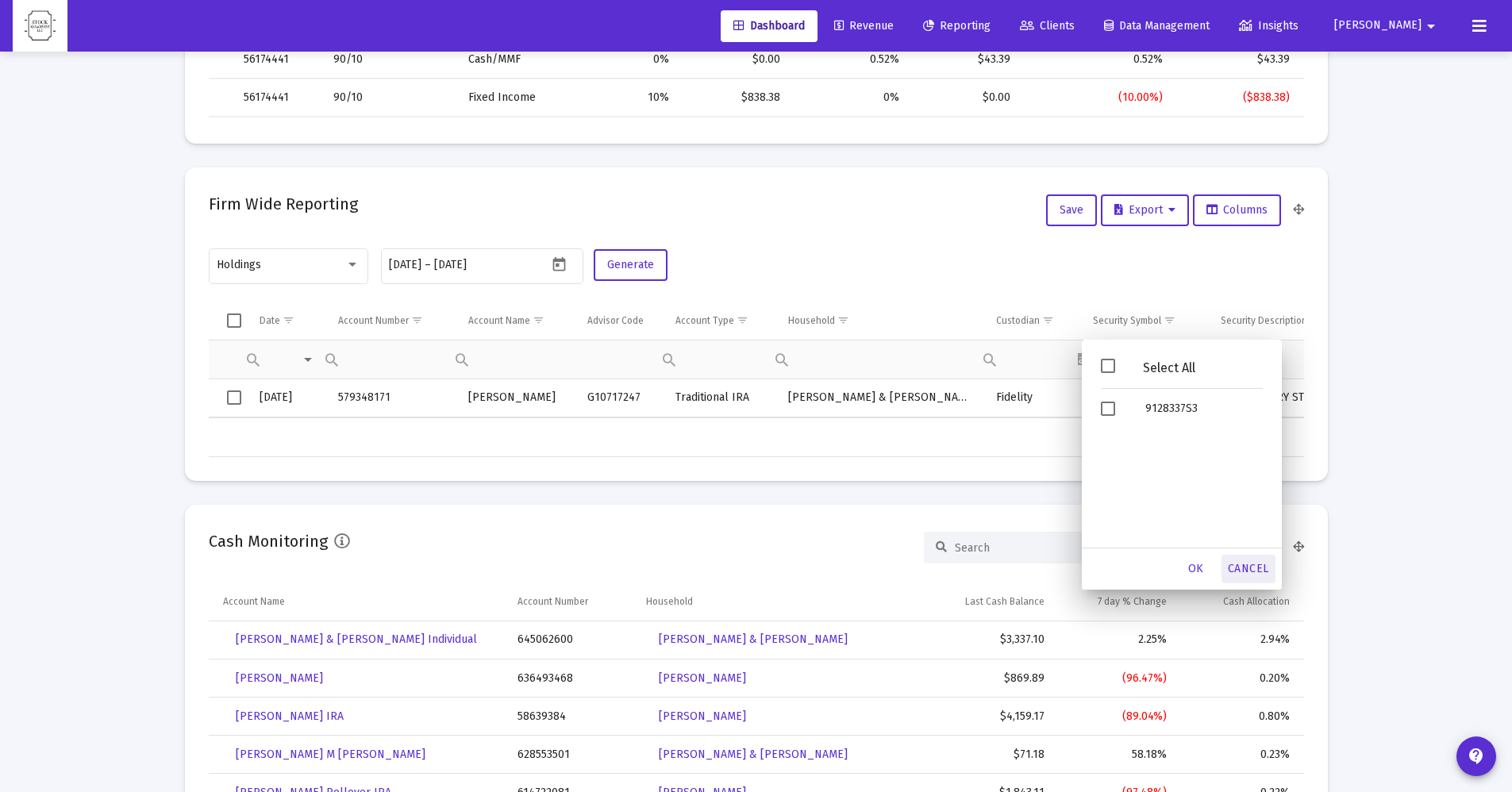 click on "Cancel" at bounding box center (1248, 568) 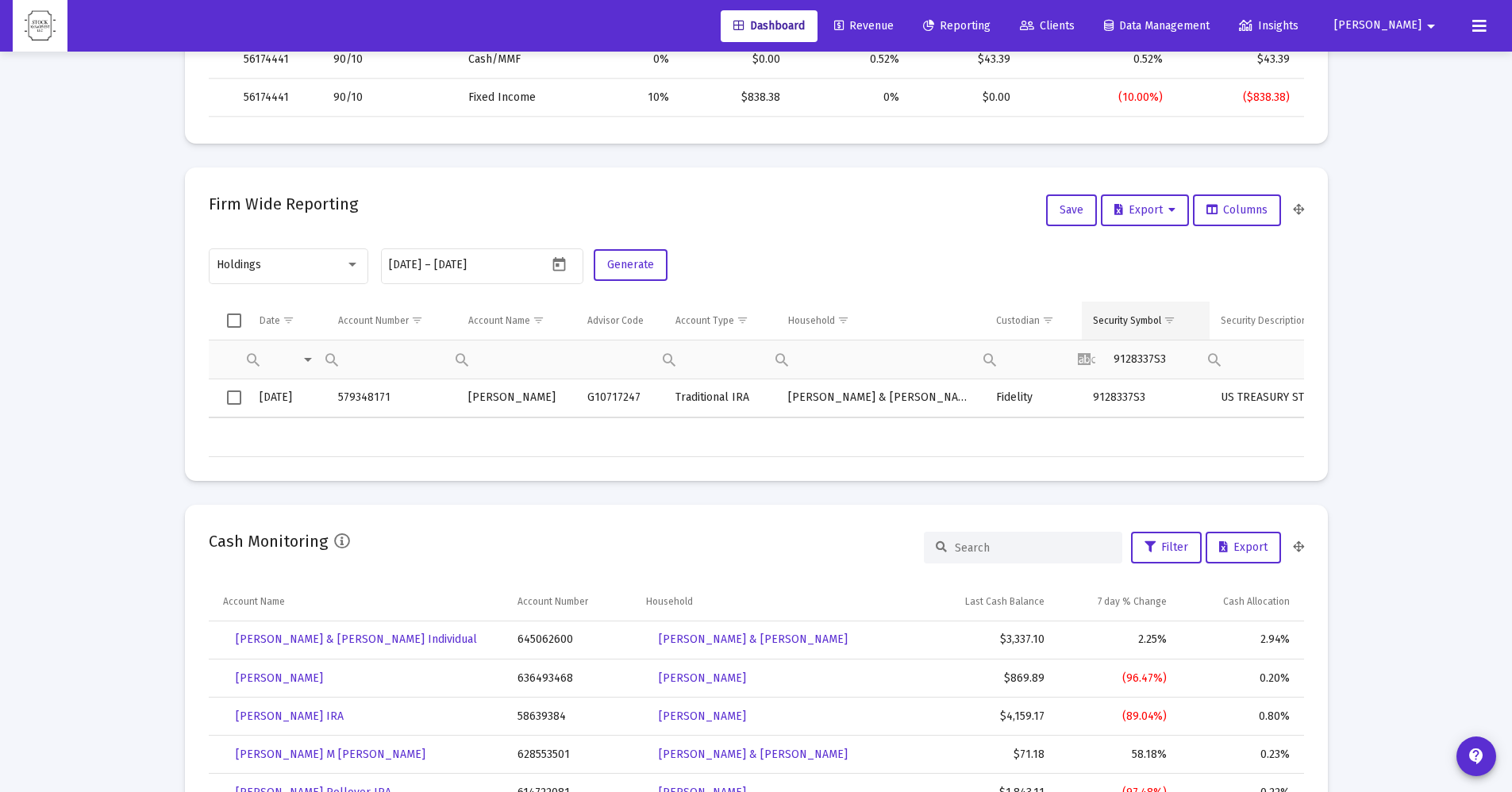 click on "Security Symbol" at bounding box center (1127, 321) 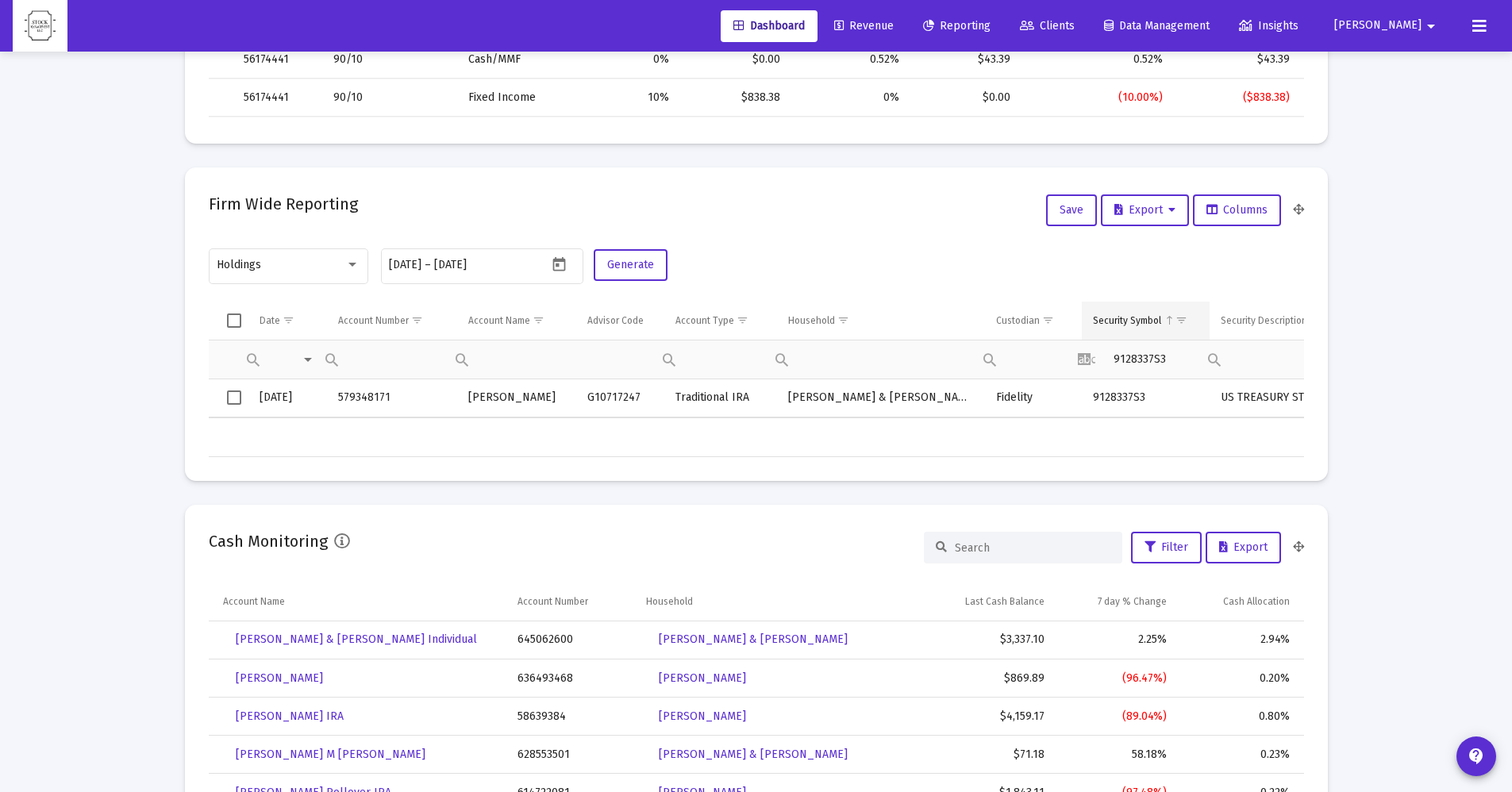 click at bounding box center [1169, 320] 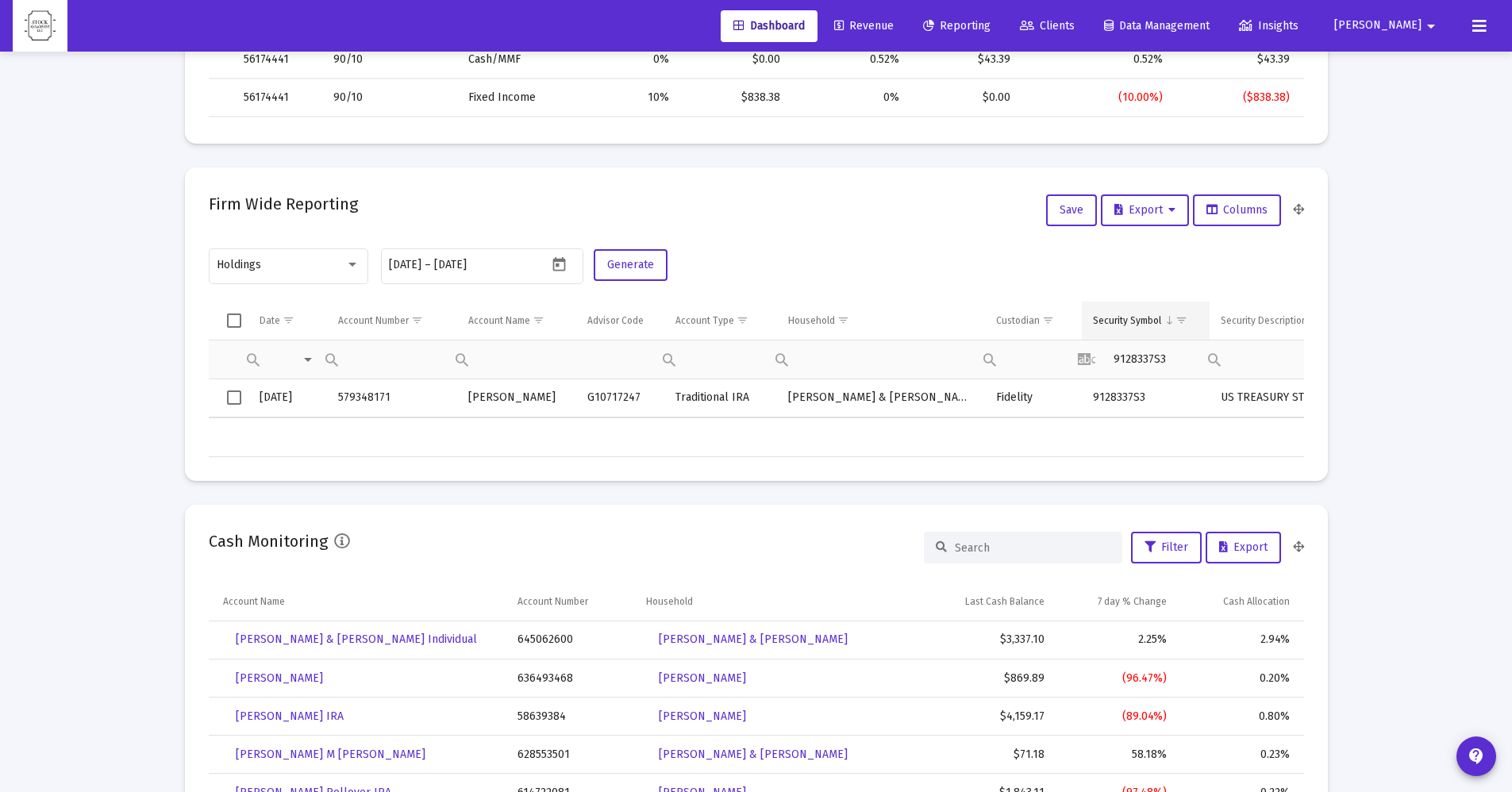 click at bounding box center (1181, 320) 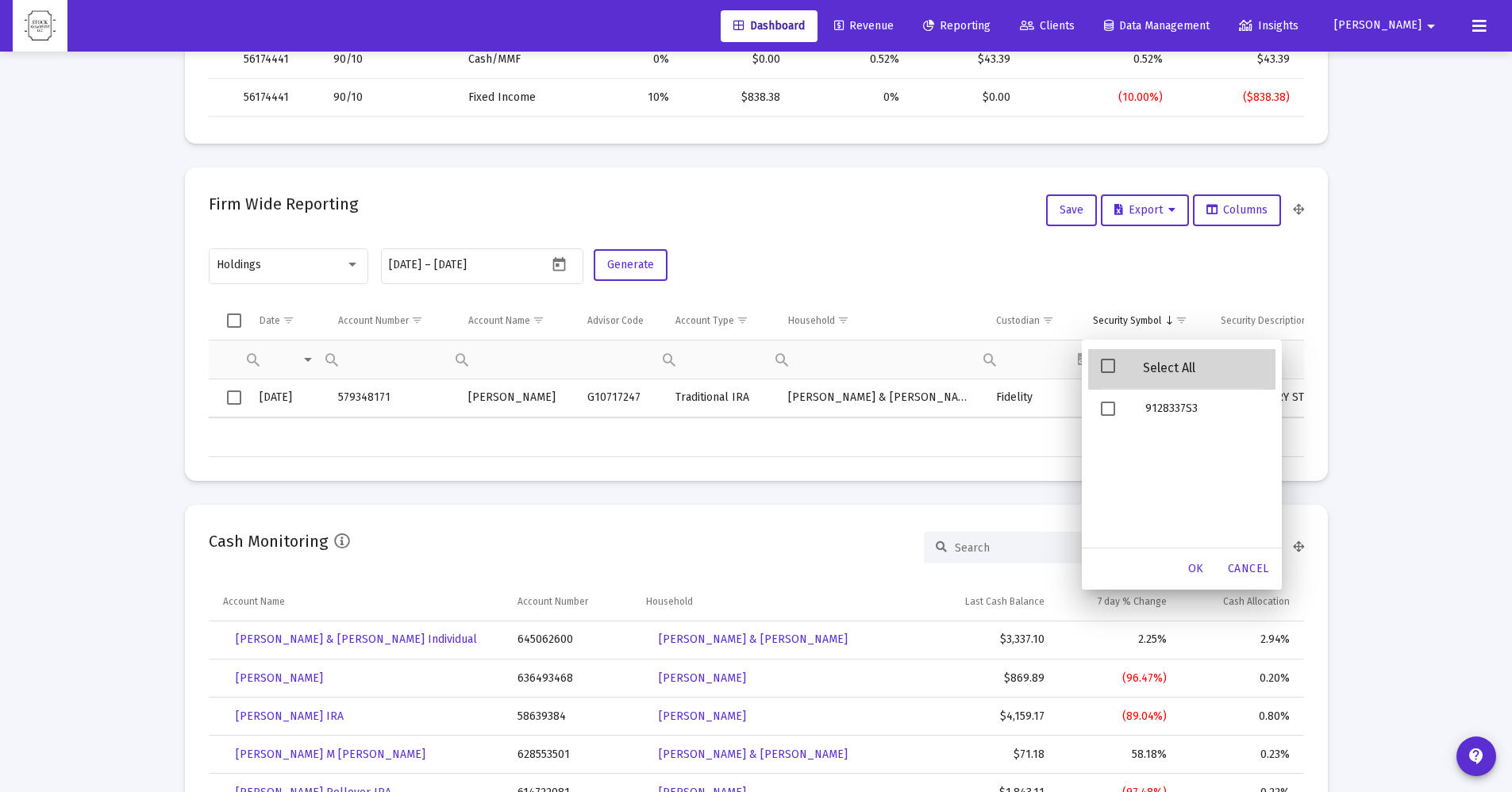 click on "Select All" at bounding box center (1169, 367) 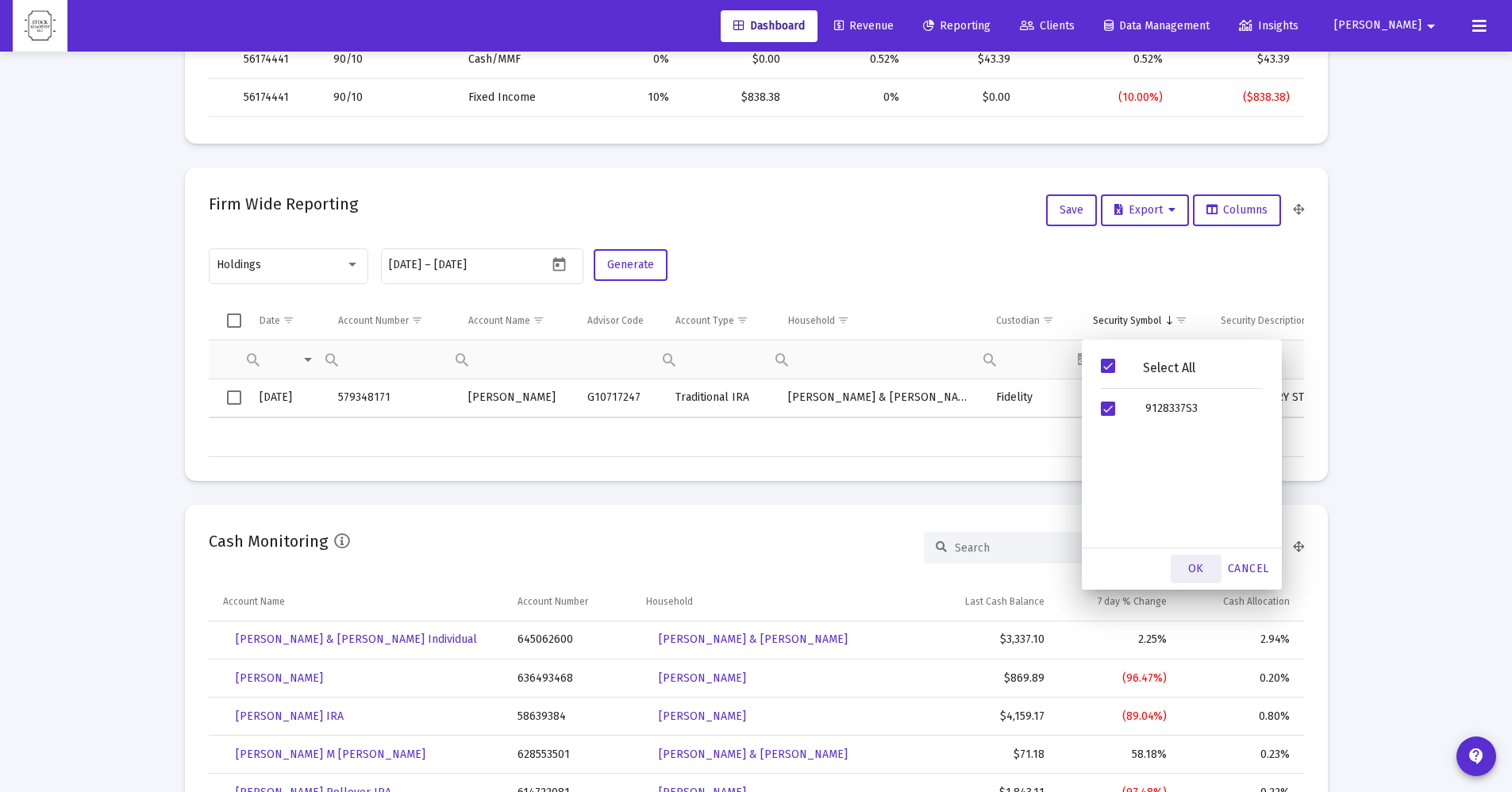 click on "OK" at bounding box center [1196, 568] 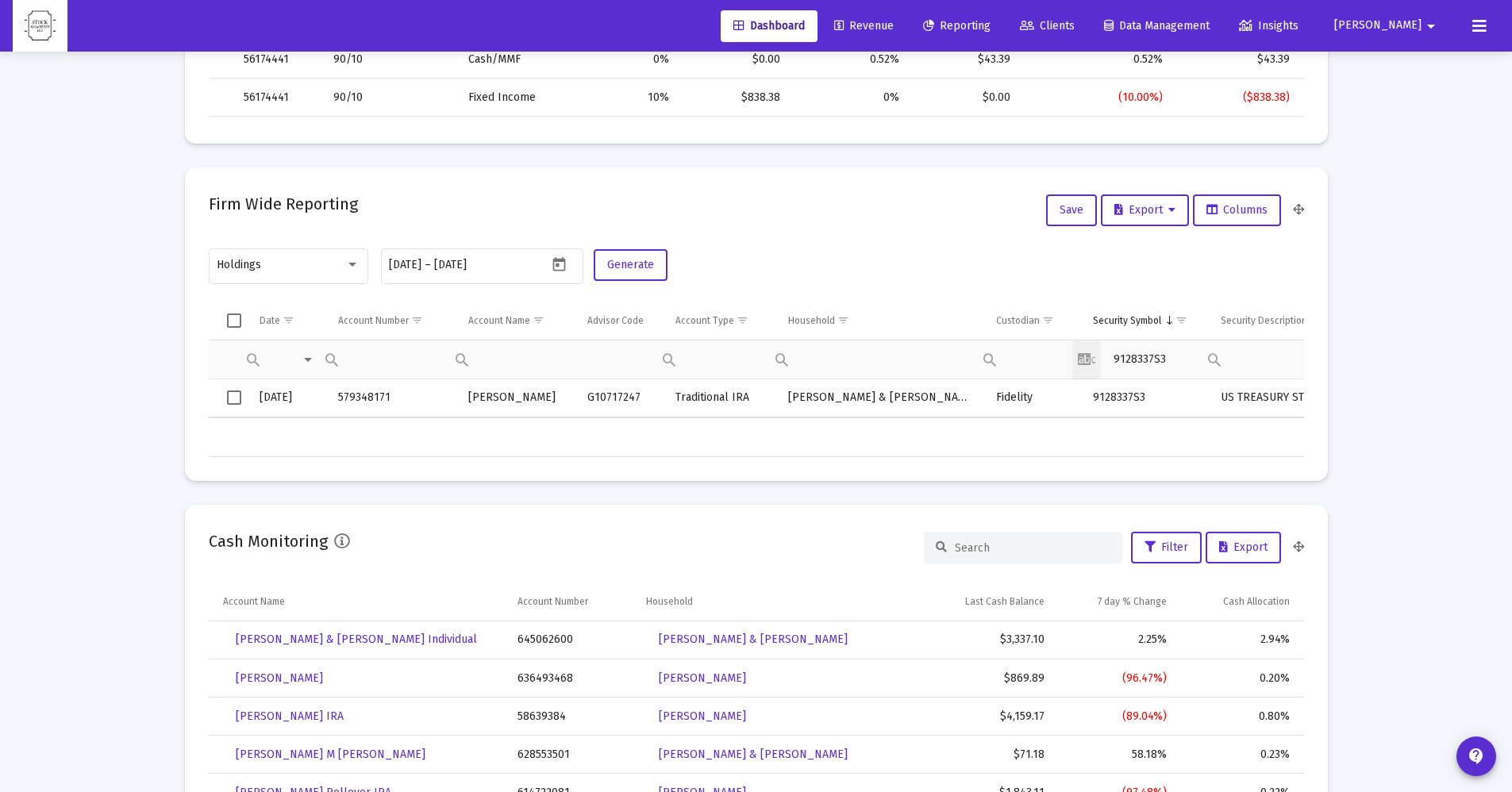 click on "Contains Does not contain Starts with Ends with Equals Does not equal Reset" 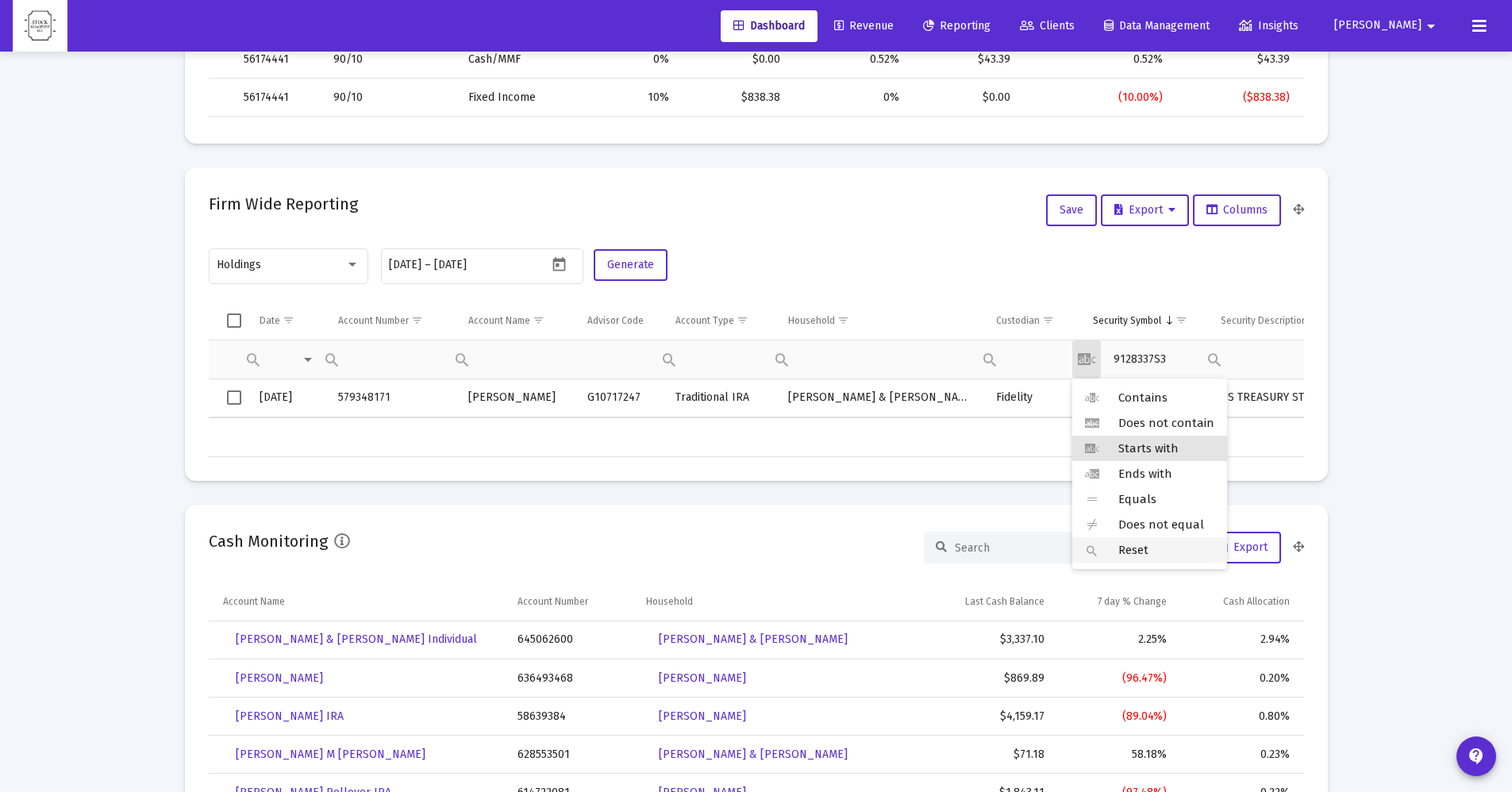 click on "Reset" at bounding box center [1149, 550] 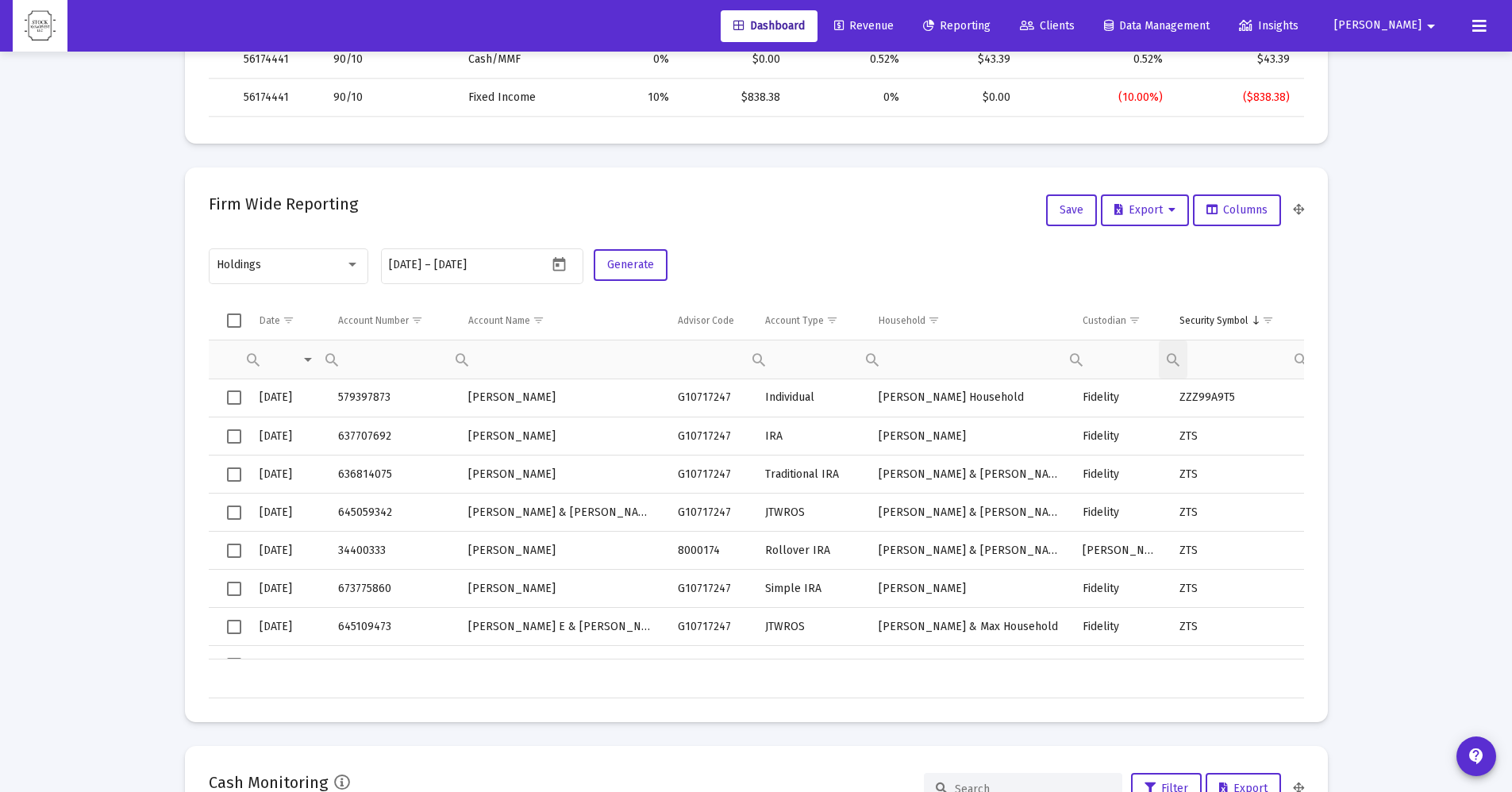 click on "Contains Does not contain Starts with Ends with Equals Does not equal Reset" 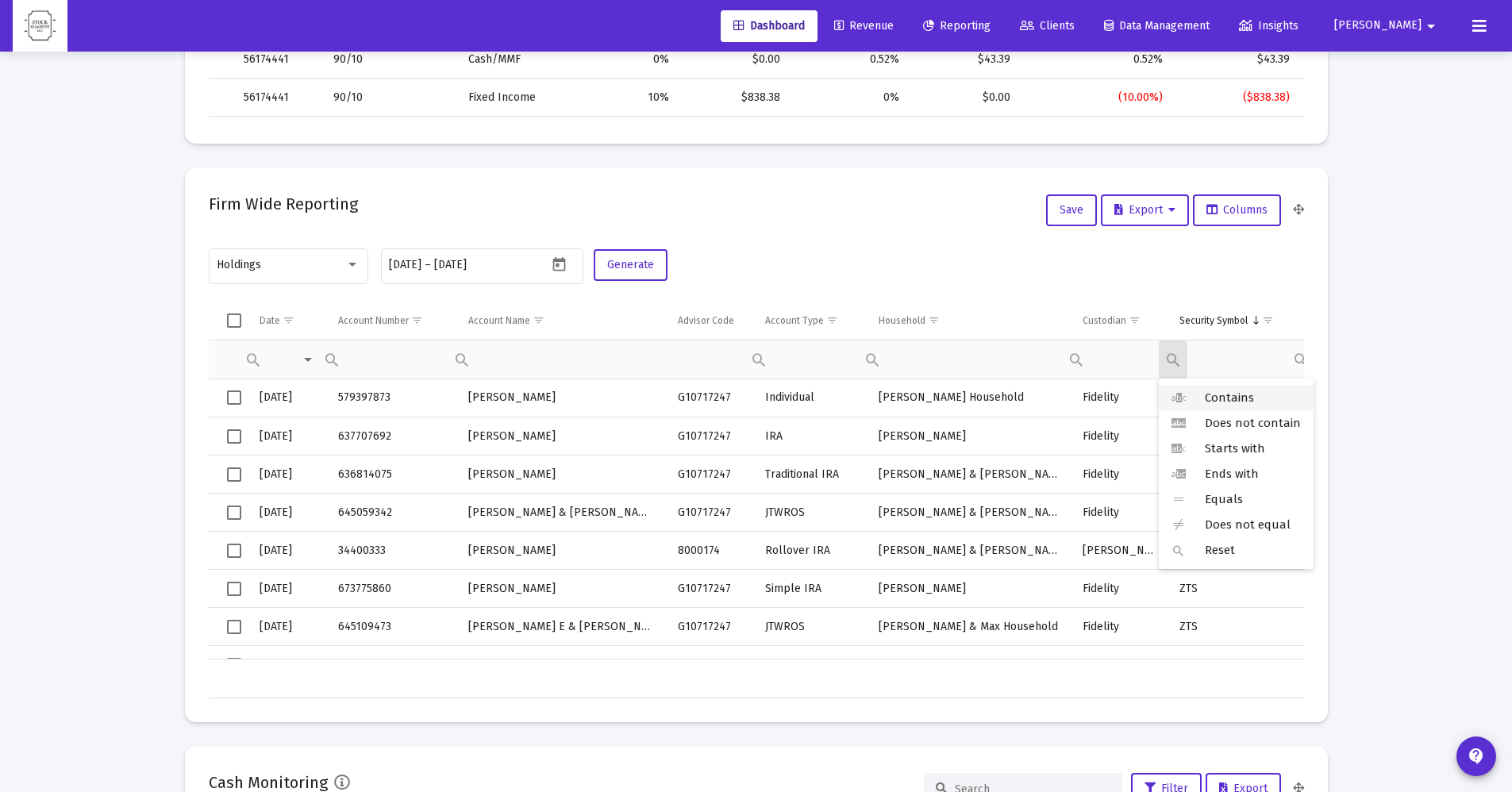 click on "Contains" at bounding box center [1236, 398] 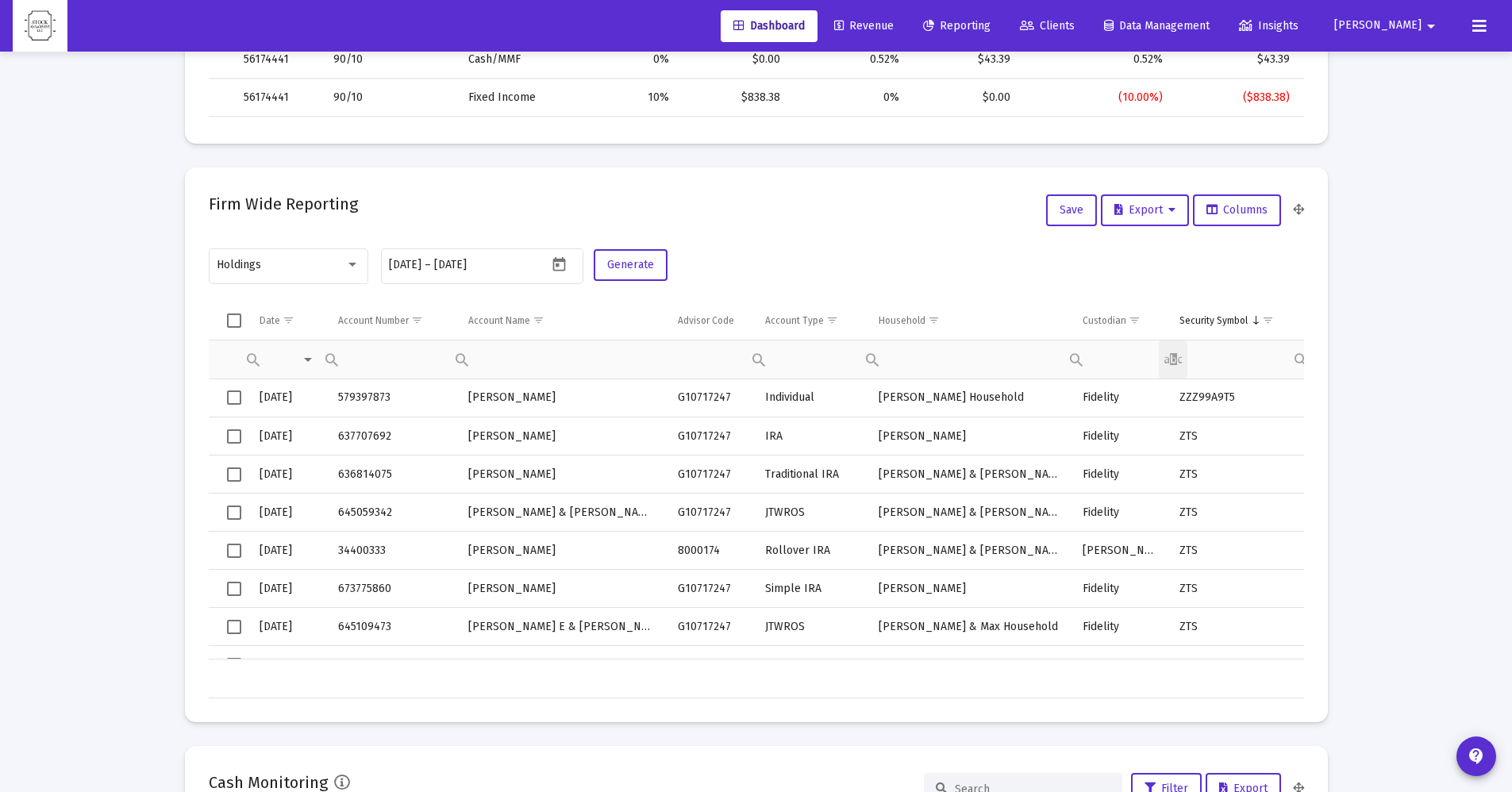 click 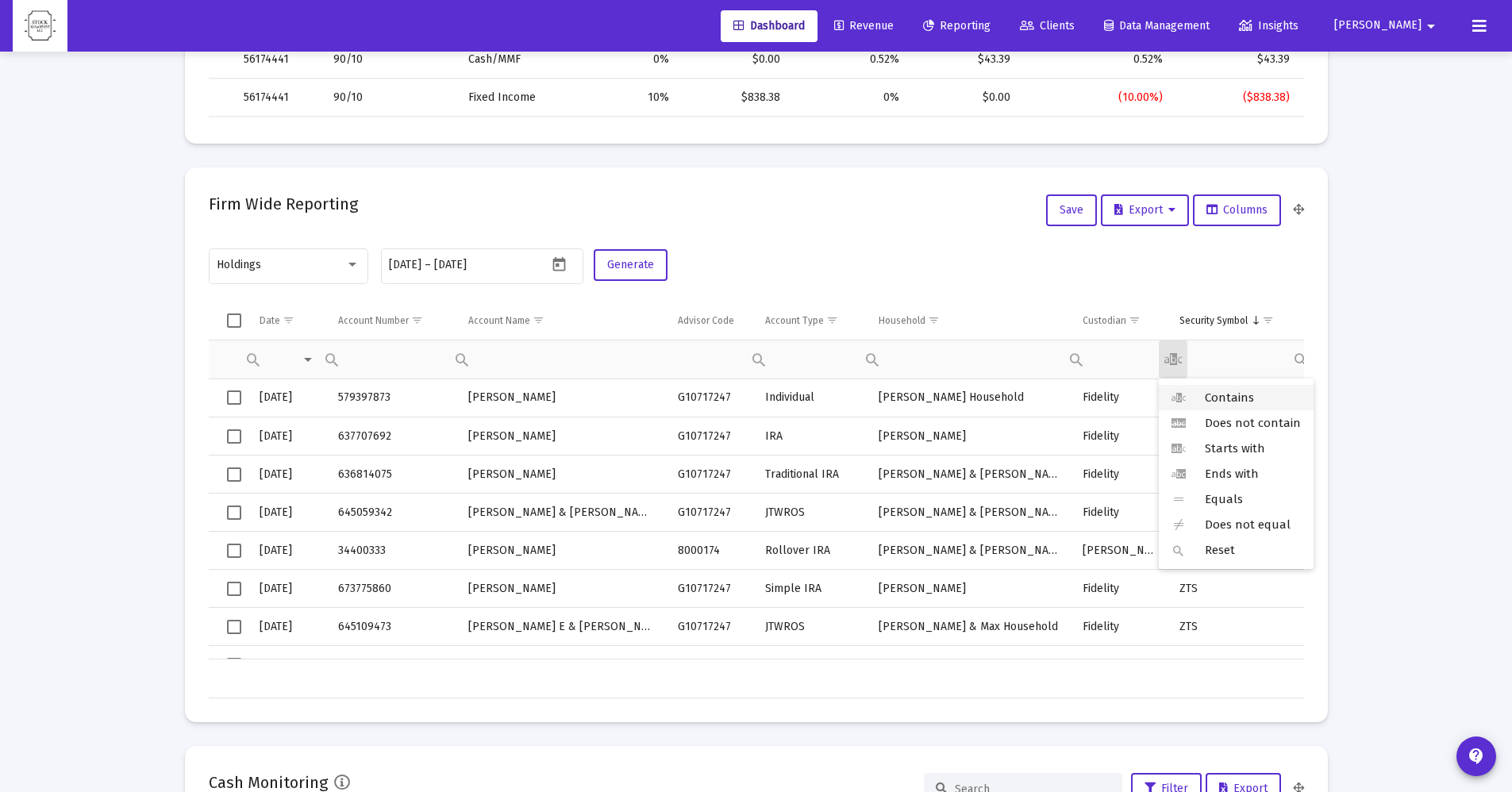 click on "Contains" at bounding box center [1236, 398] 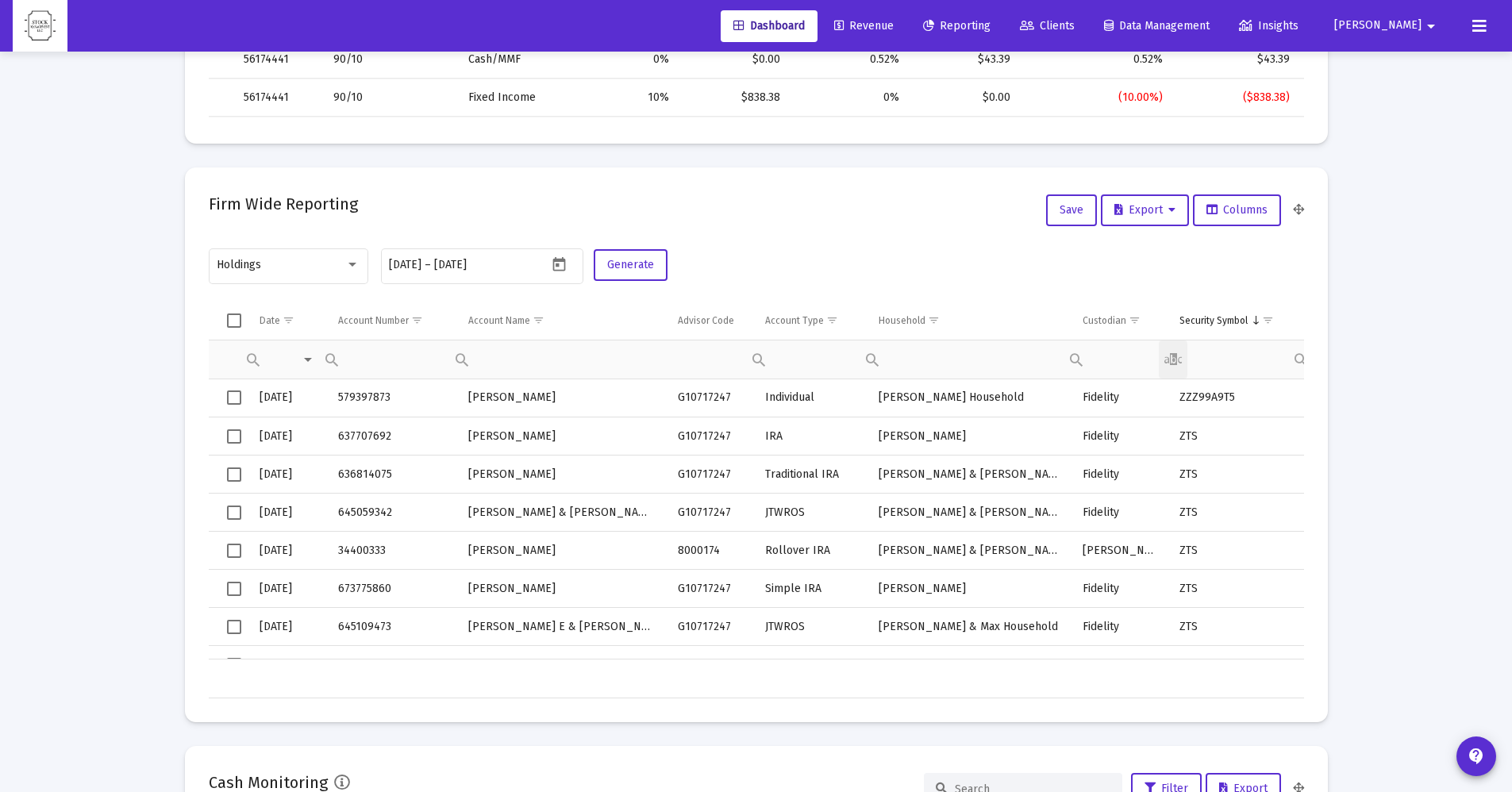 click on "Contains Does not contain Starts with Ends with Equals Does not equal Reset" 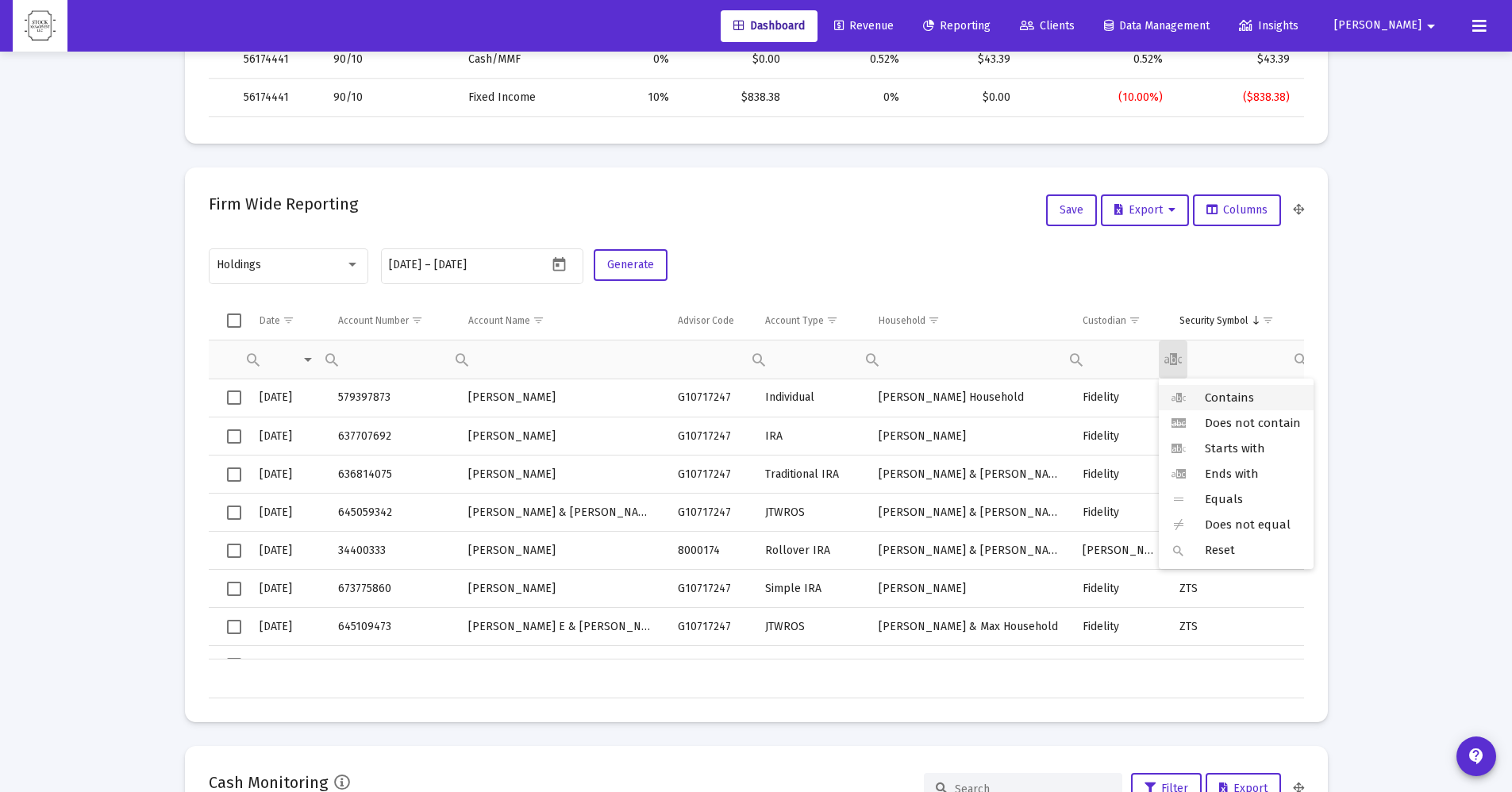 click on "Contains" at bounding box center (1229, 398) 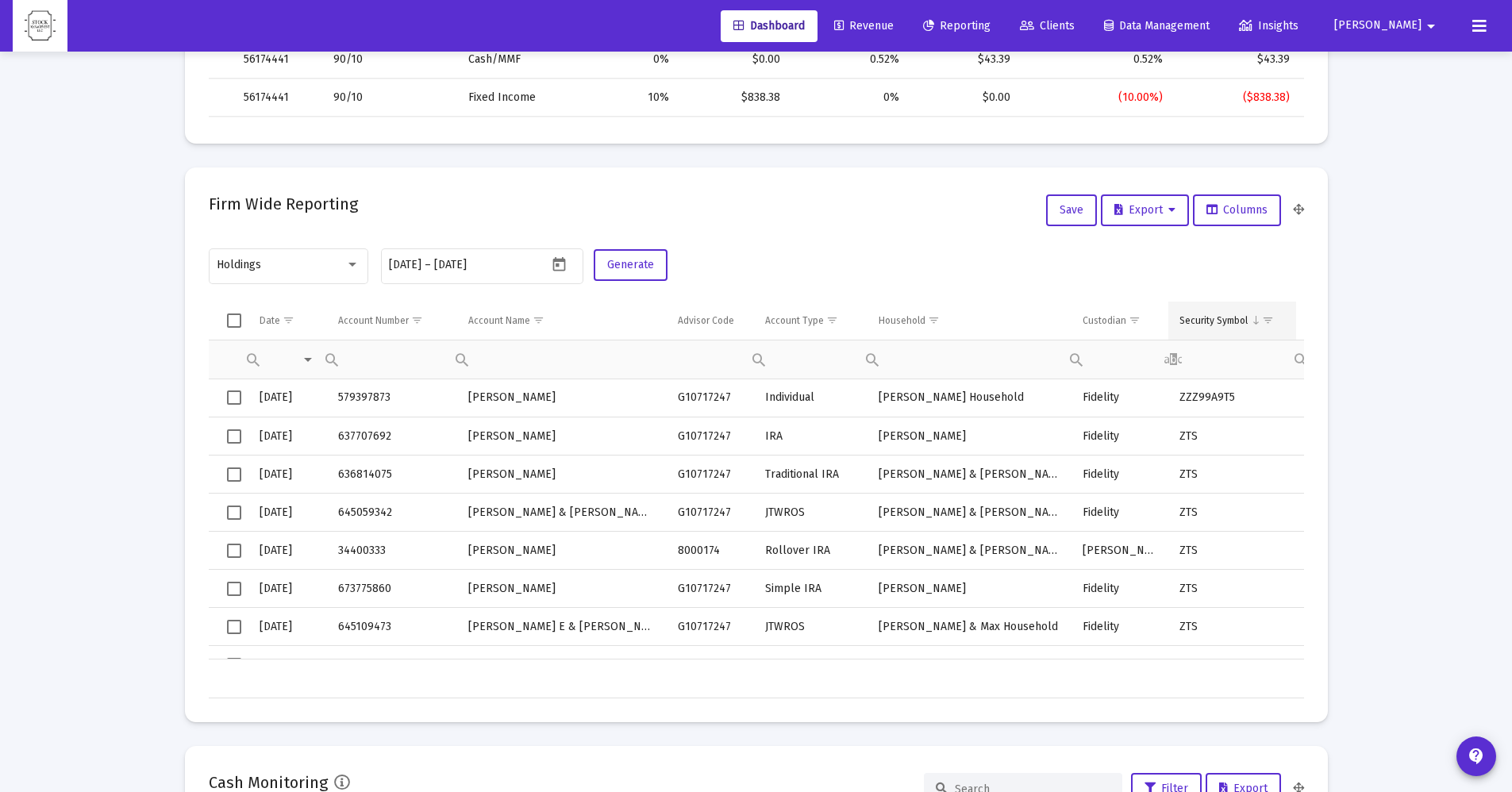 click on "Security Symbol" at bounding box center [1214, 321] 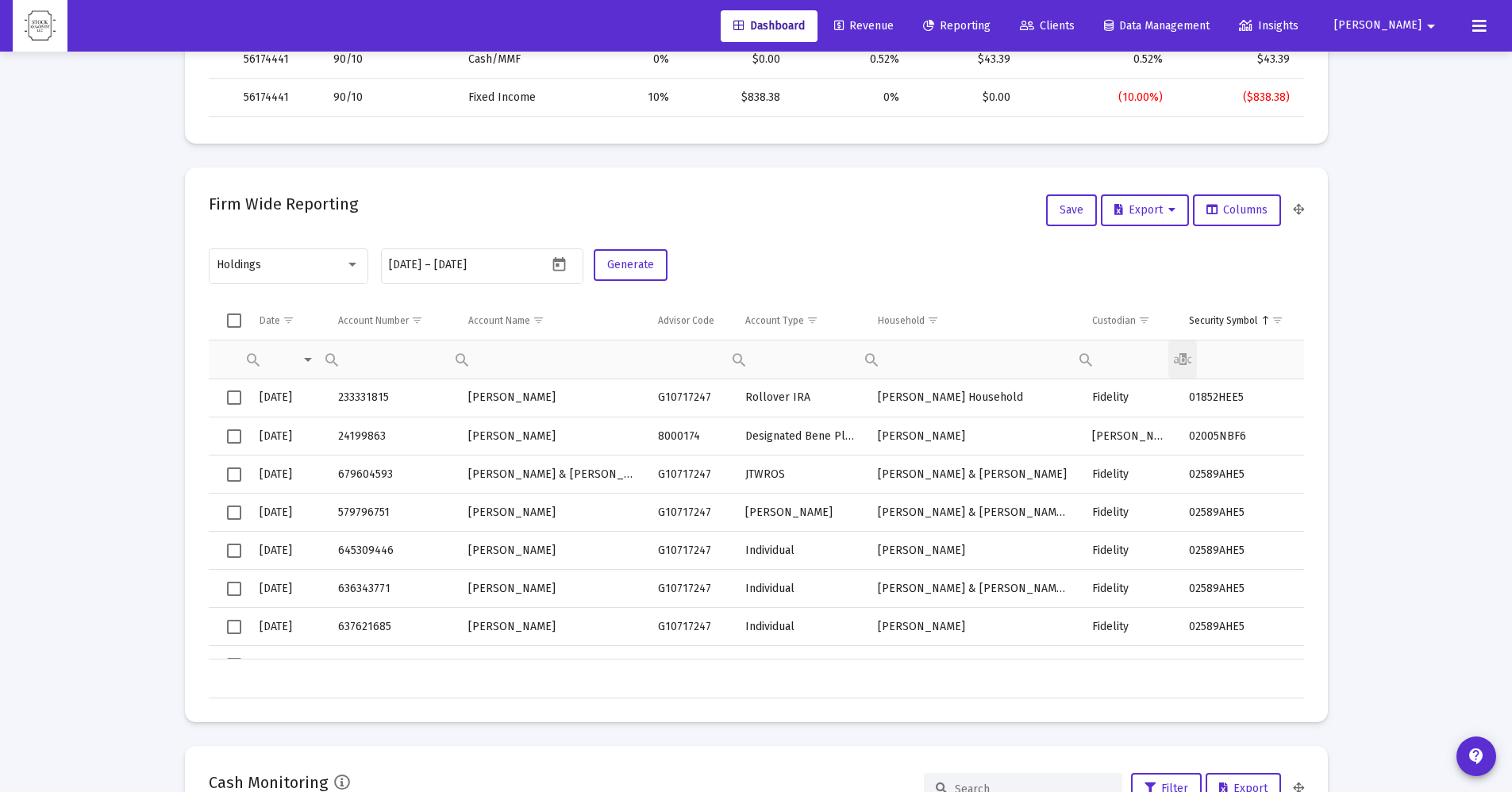 click 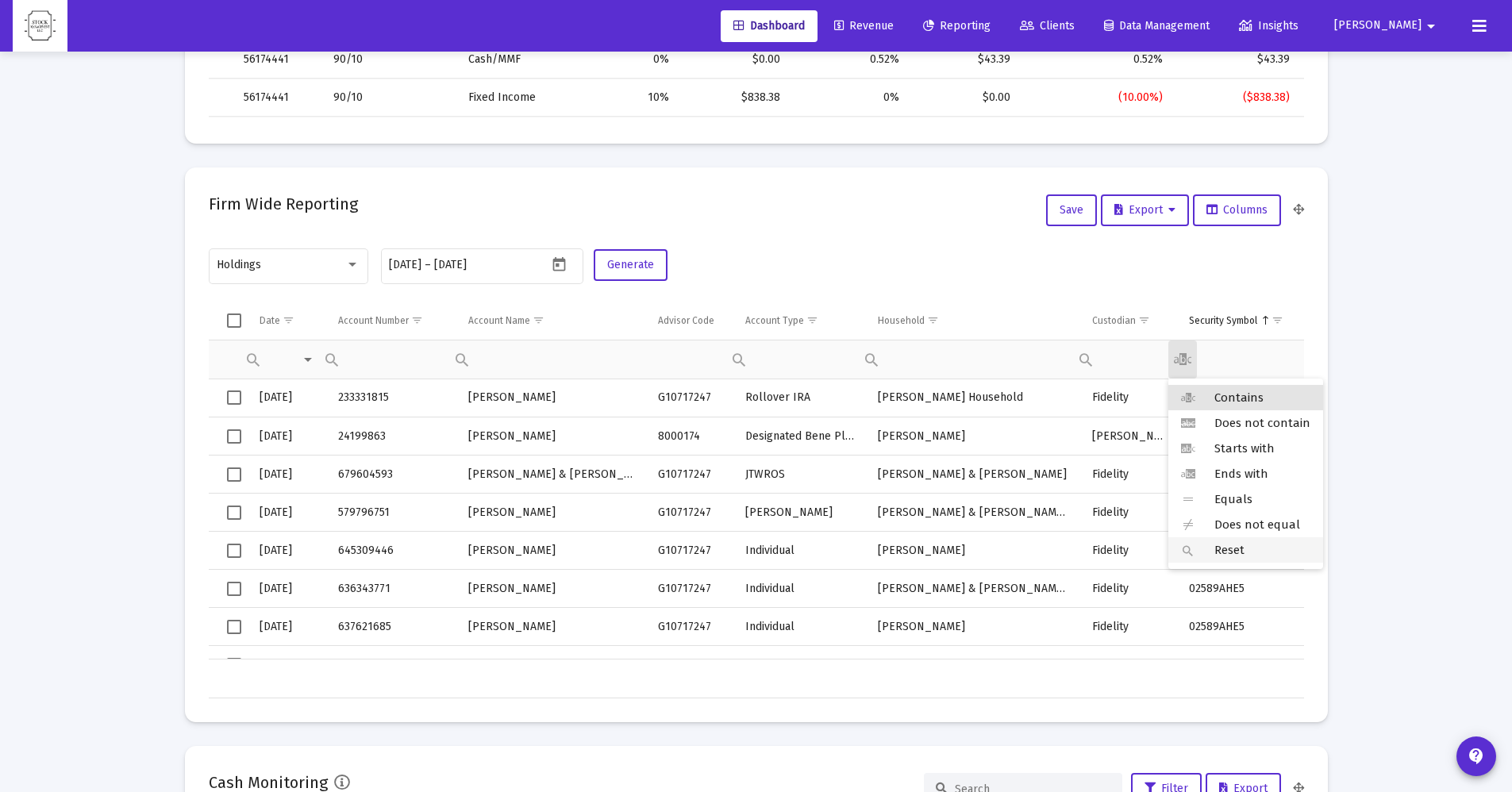 click on "Reset" at bounding box center [1229, 550] 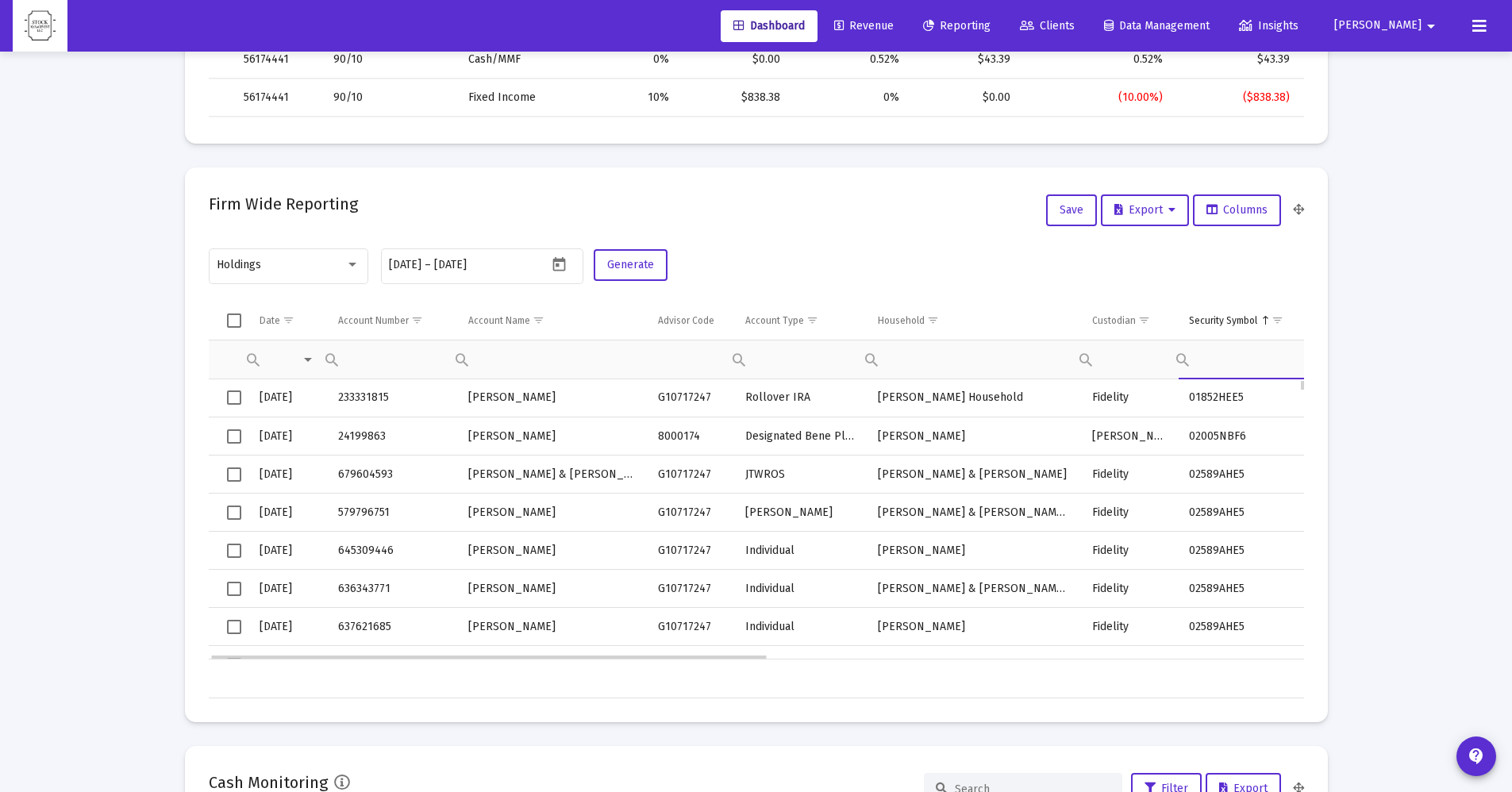 scroll, scrollTop: 0, scrollLeft: 2, axis: horizontal 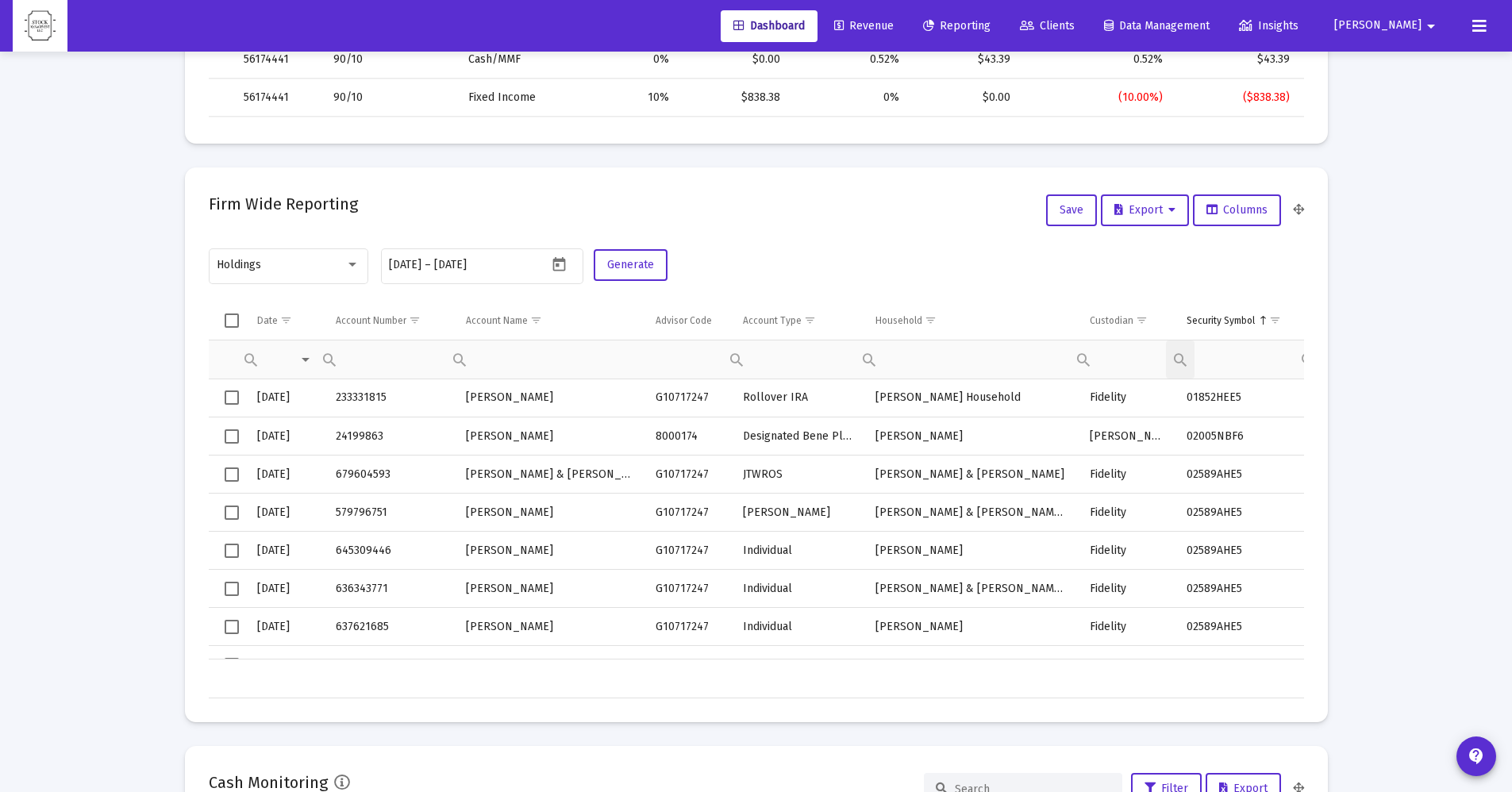 click 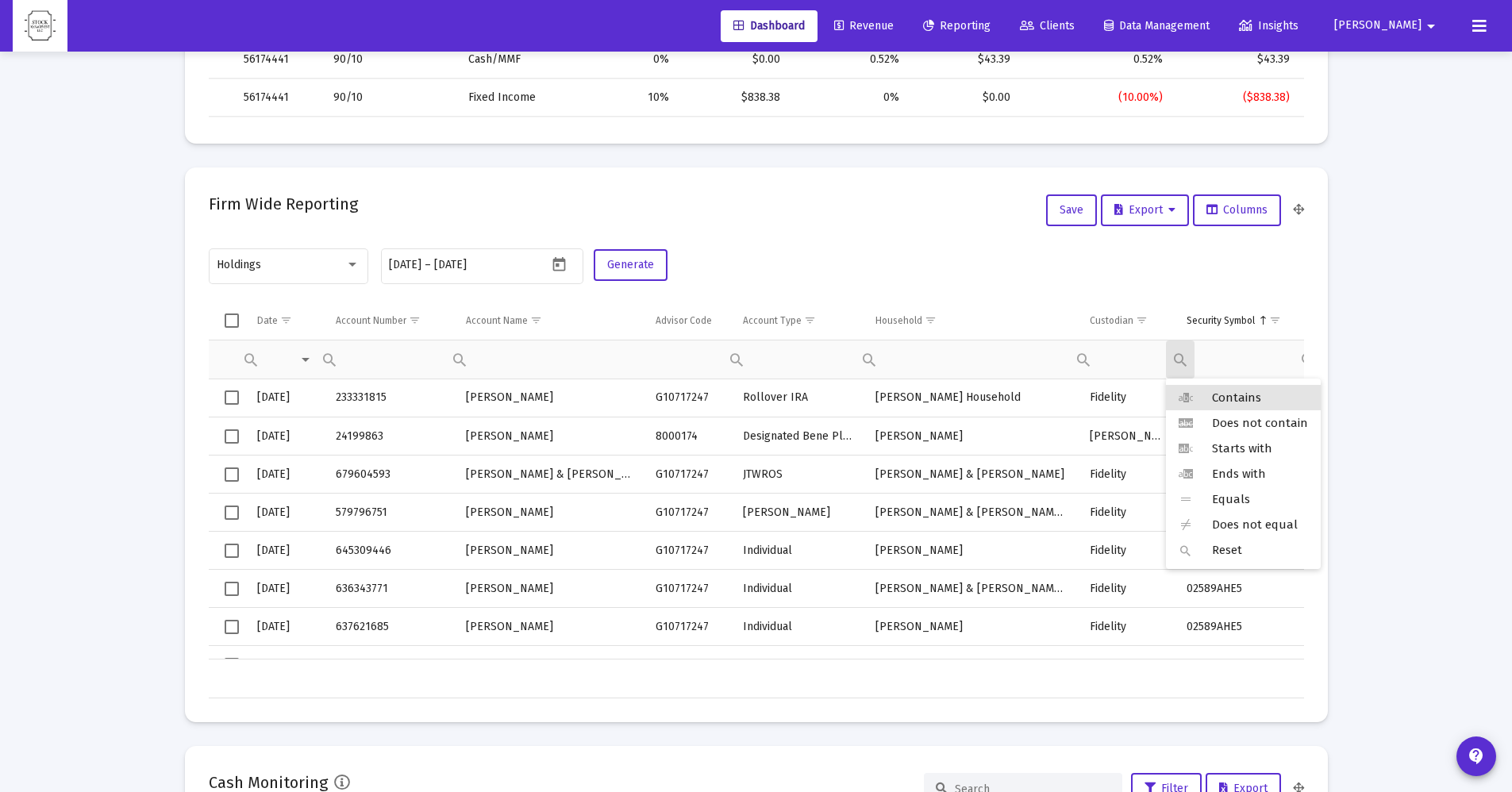 click 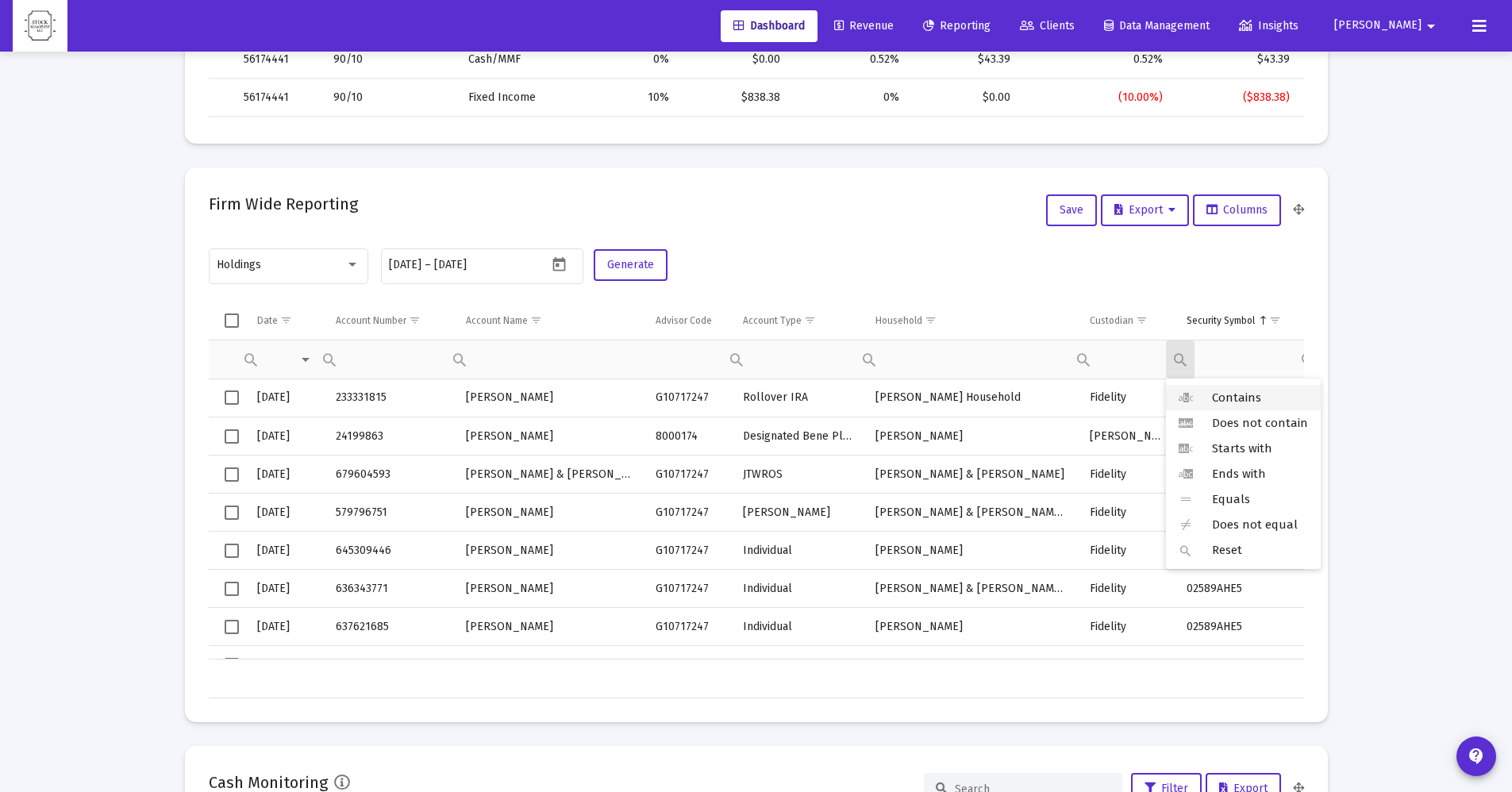 click on "Contains" at bounding box center [1237, 398] 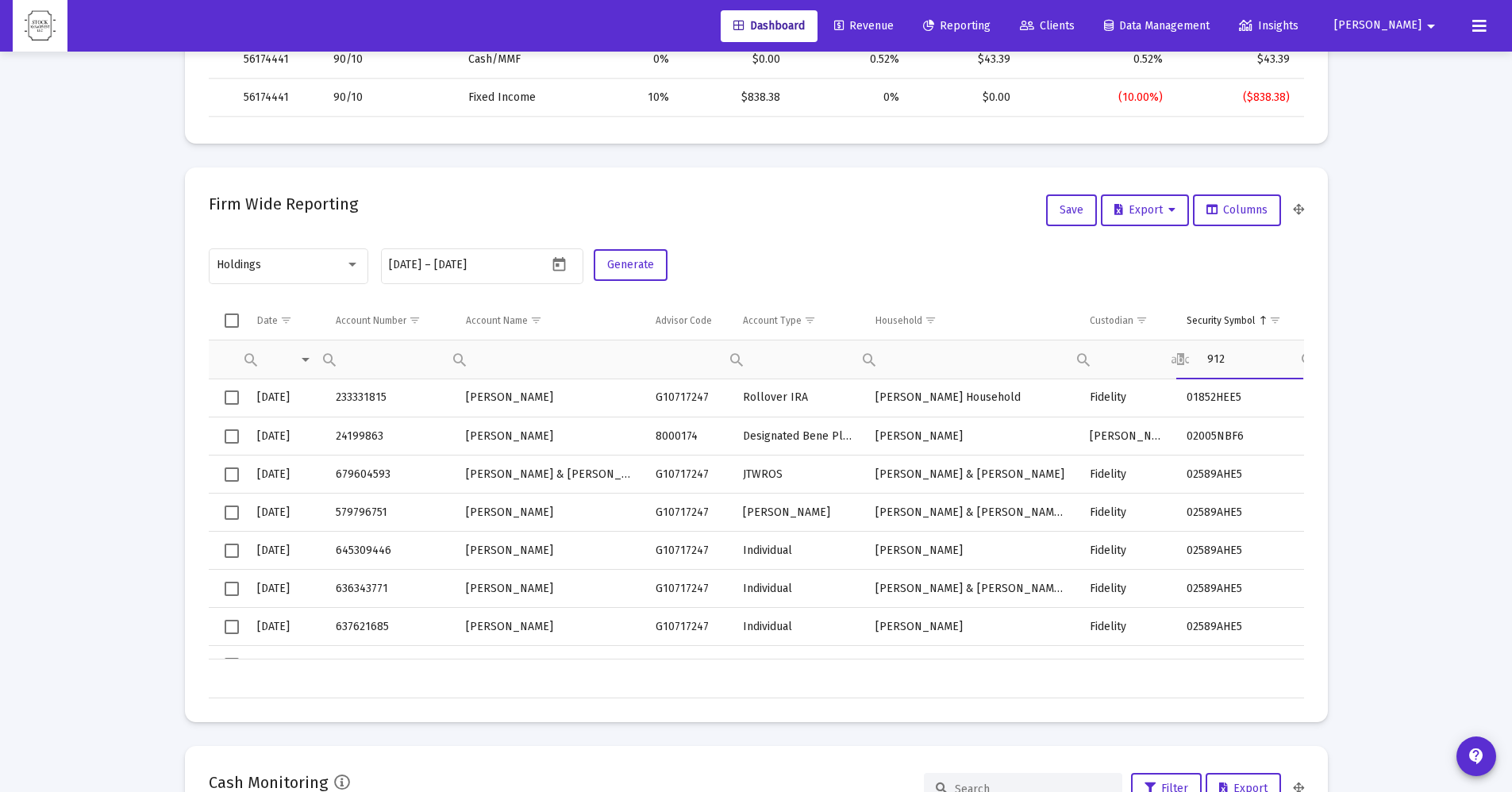 type on "912" 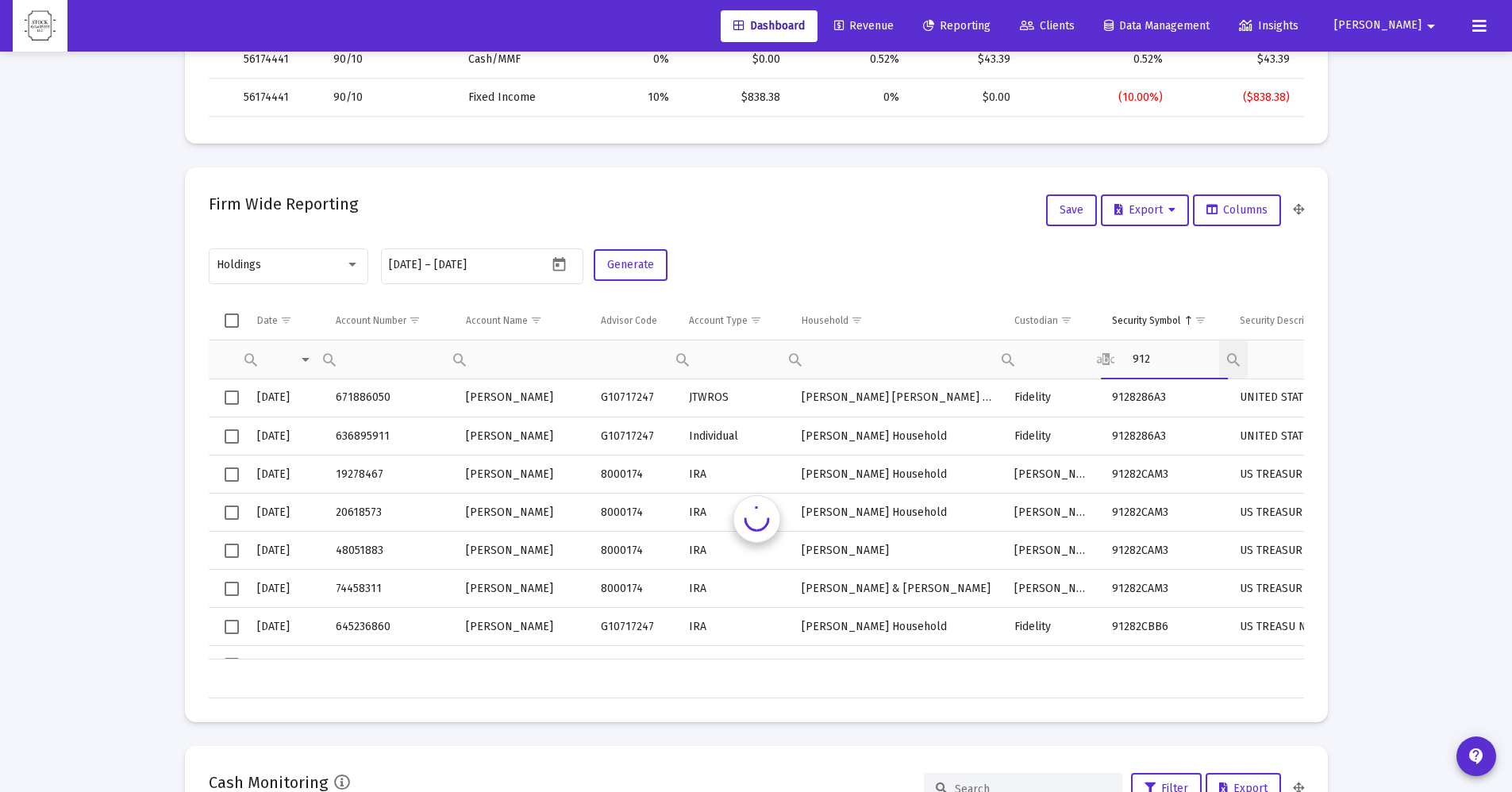 scroll, scrollTop: 0, scrollLeft: 2, axis: horizontal 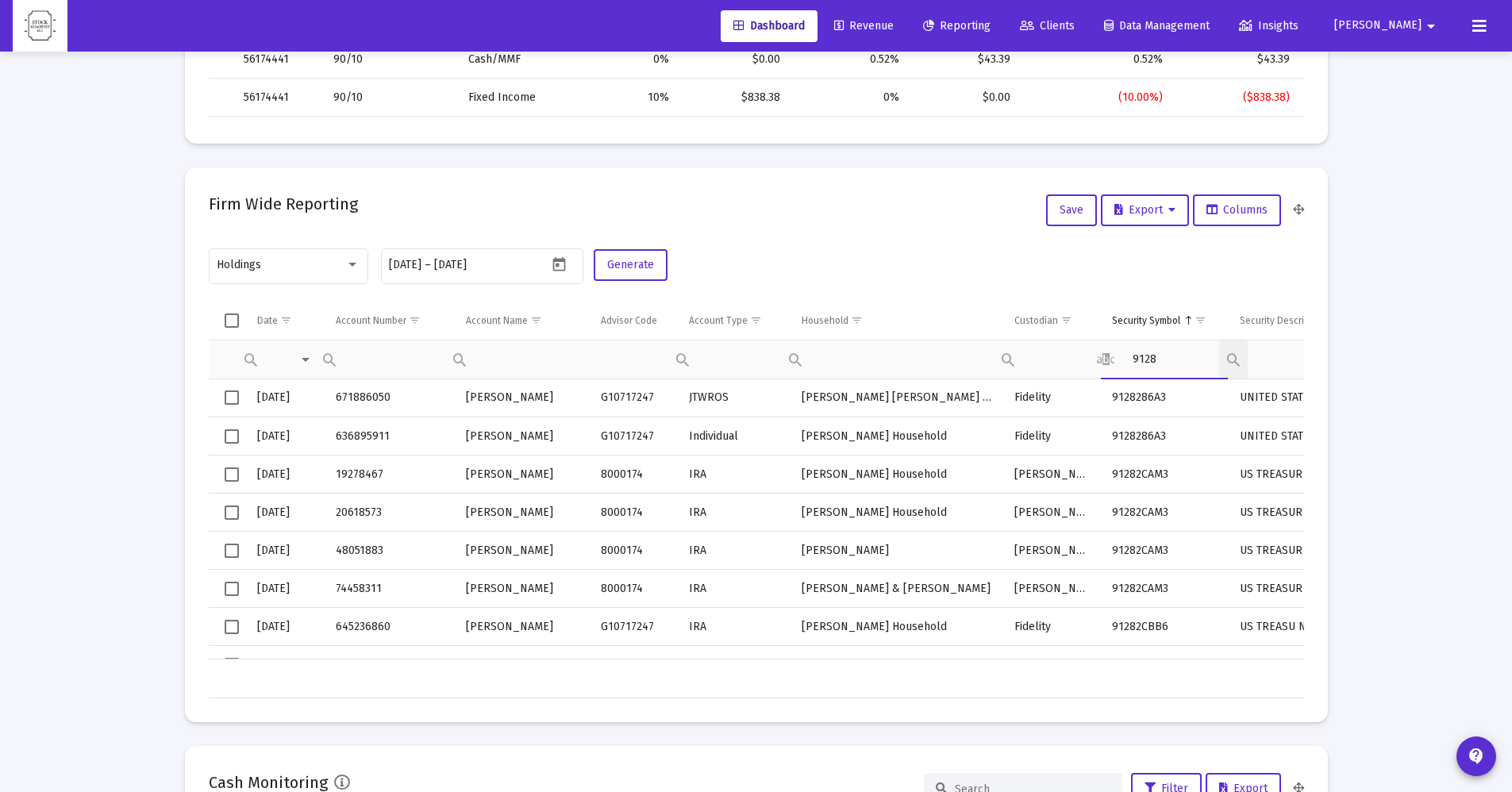 type on "9128" 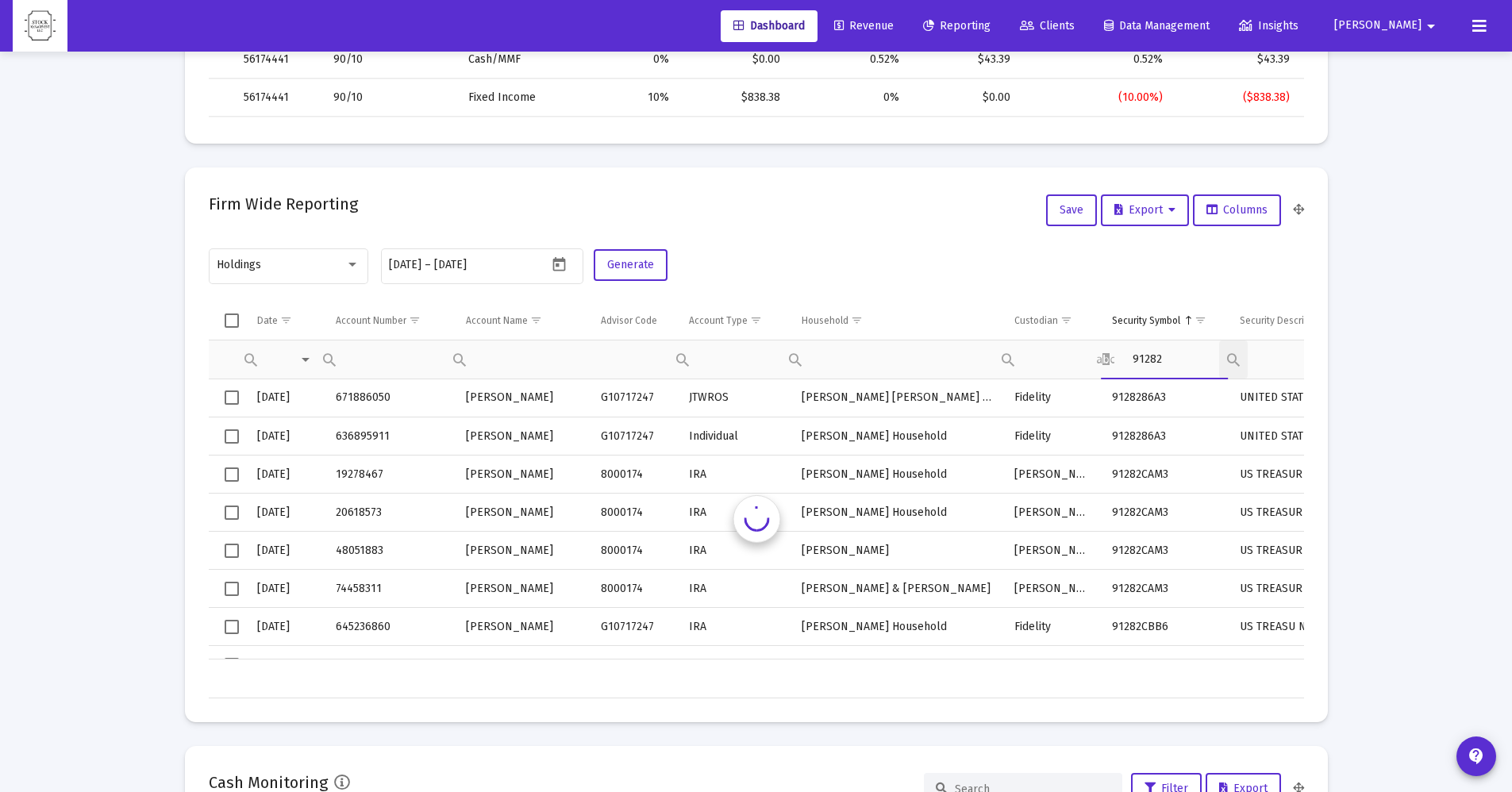 scroll, scrollTop: 0, scrollLeft: 2, axis: horizontal 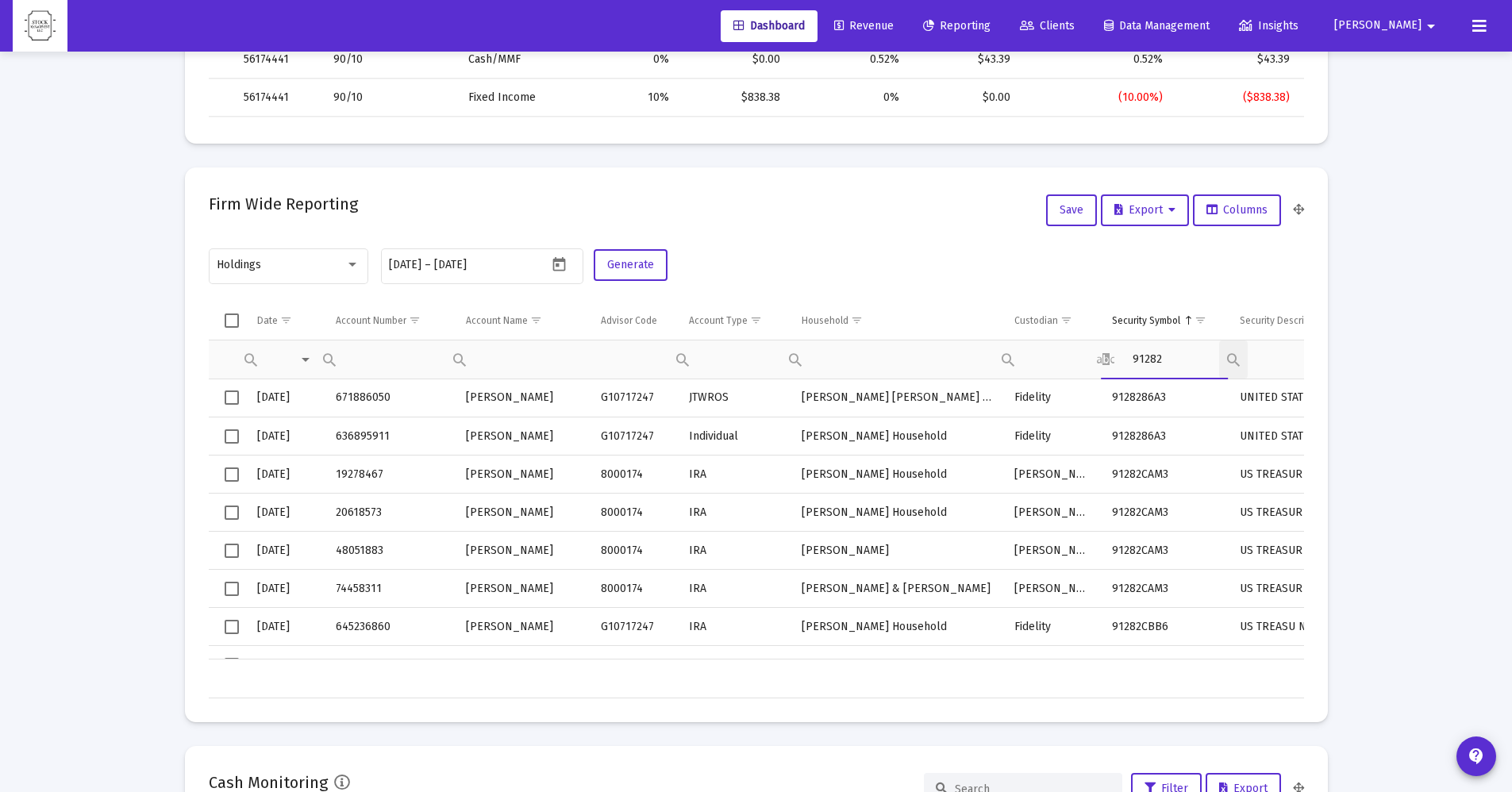 type on "91282" 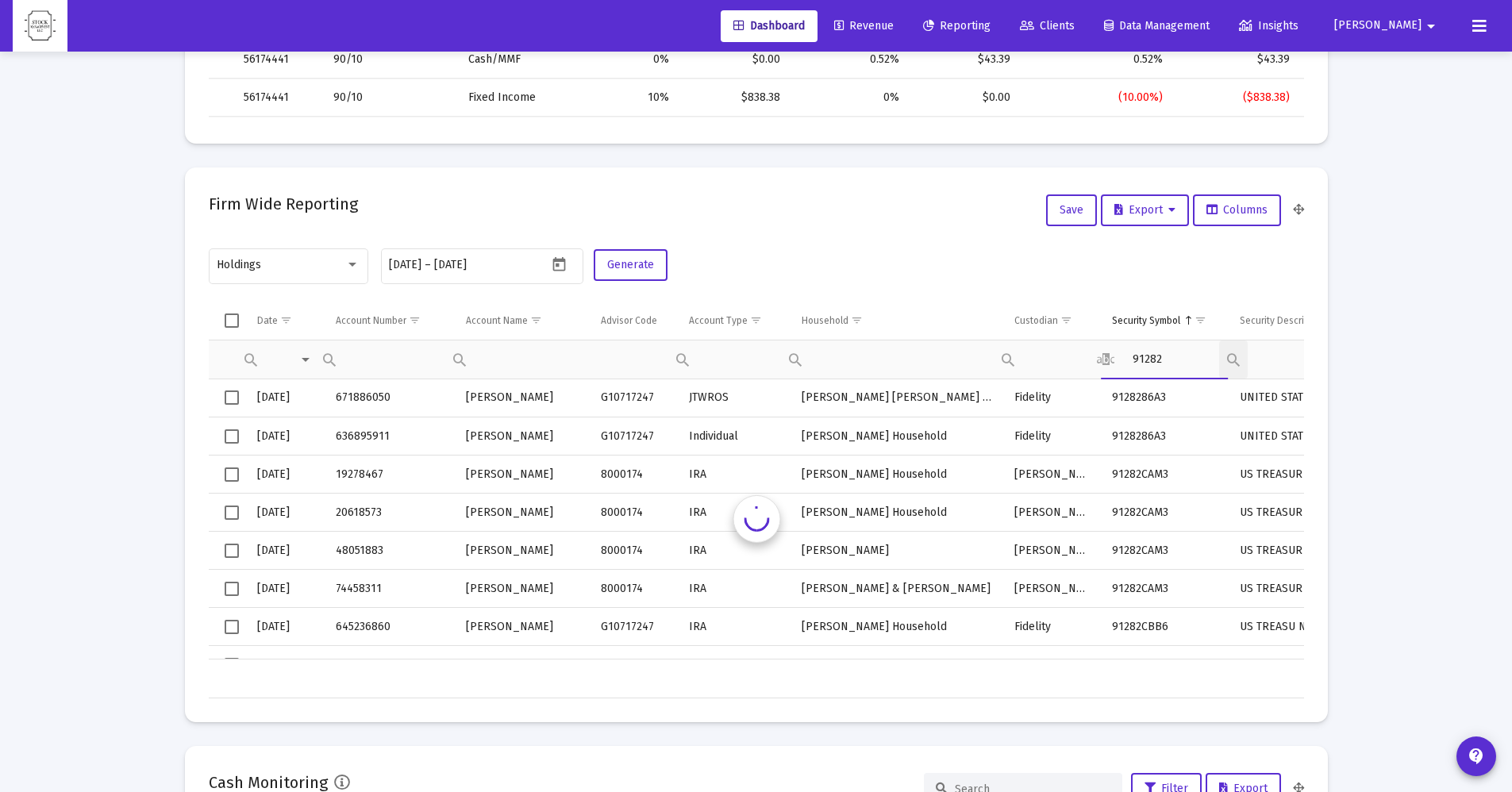 scroll, scrollTop: 0, scrollLeft: 2, axis: horizontal 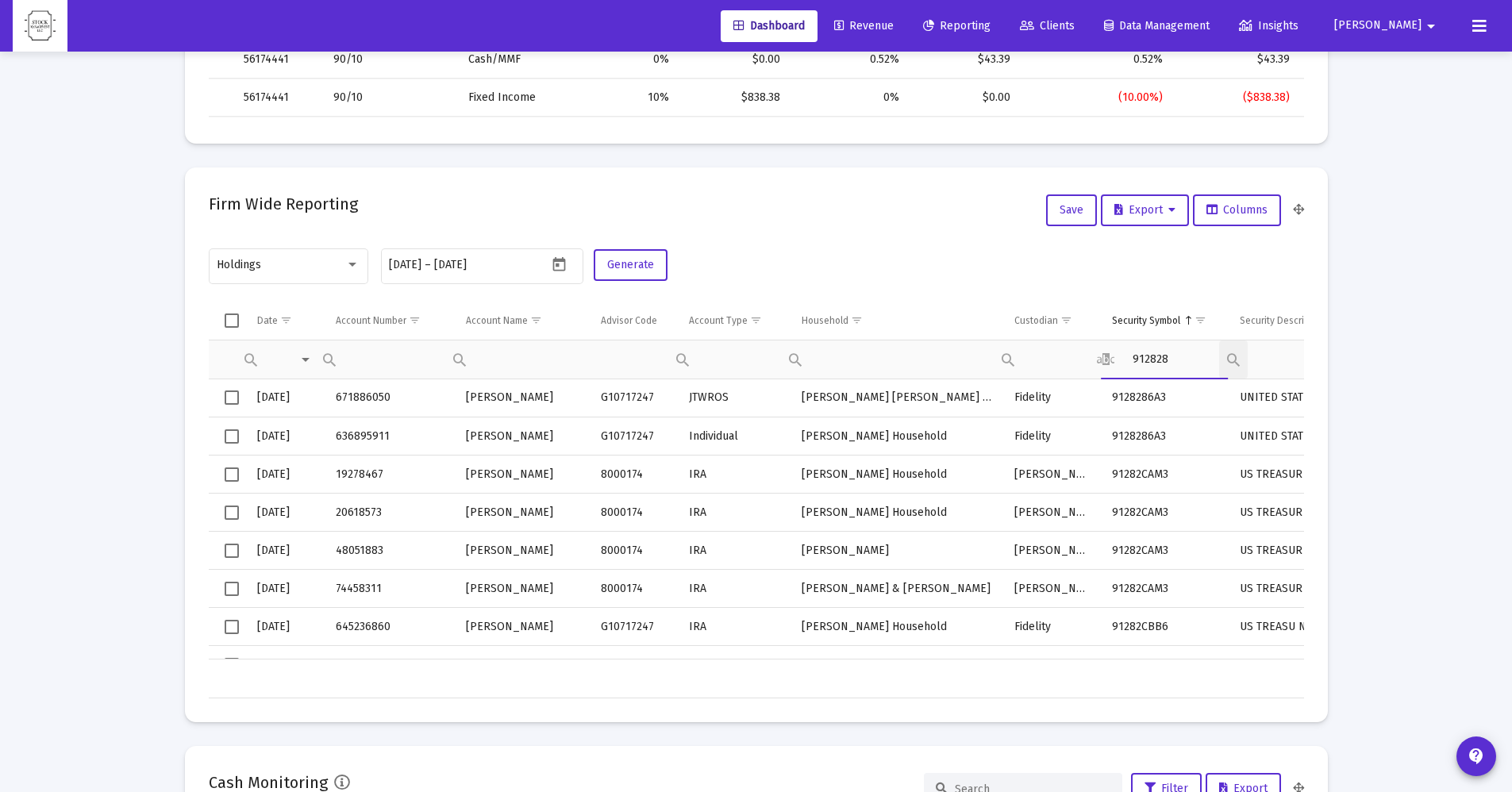 type on "912828" 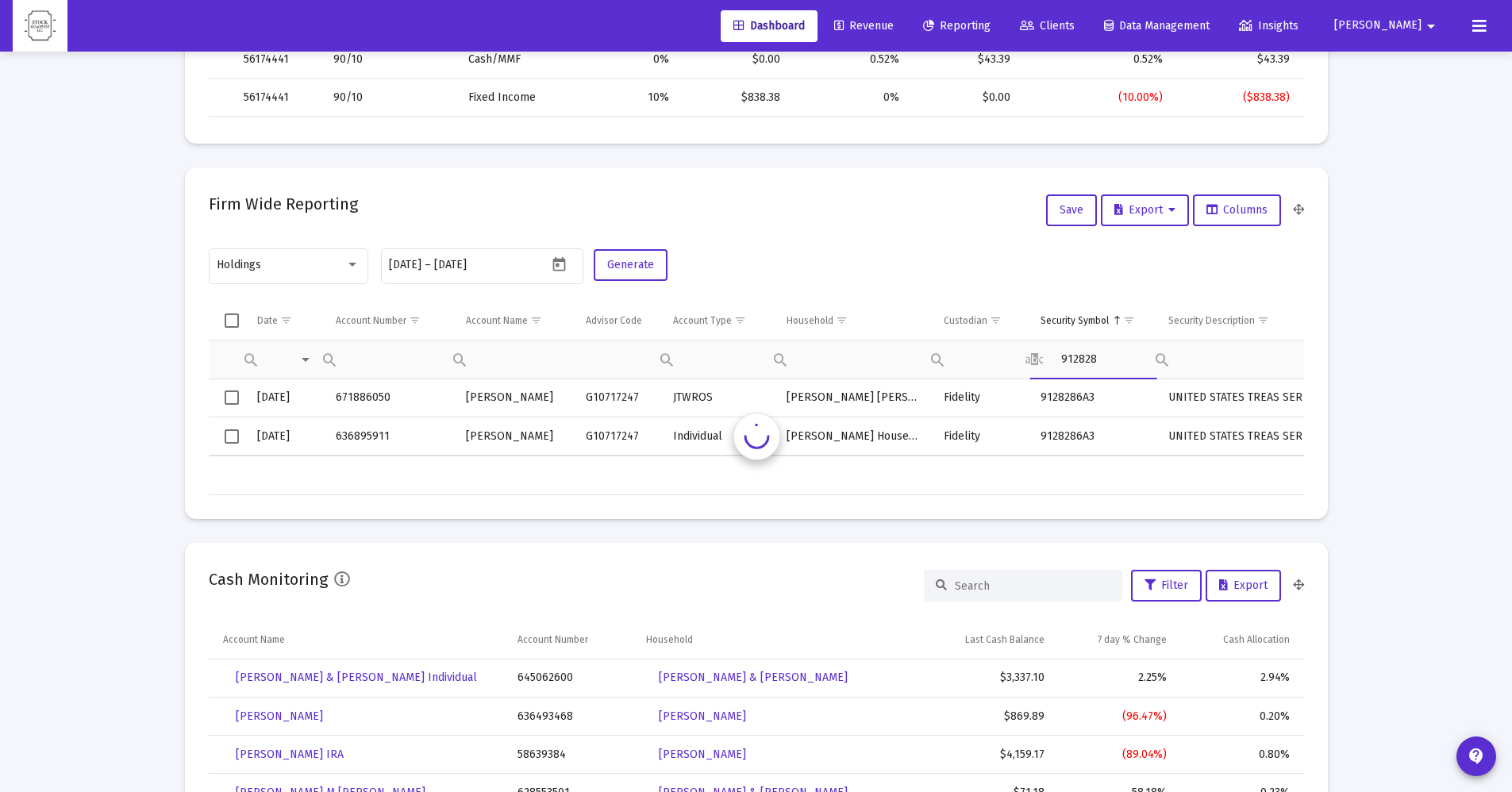 scroll, scrollTop: 0, scrollLeft: 2, axis: horizontal 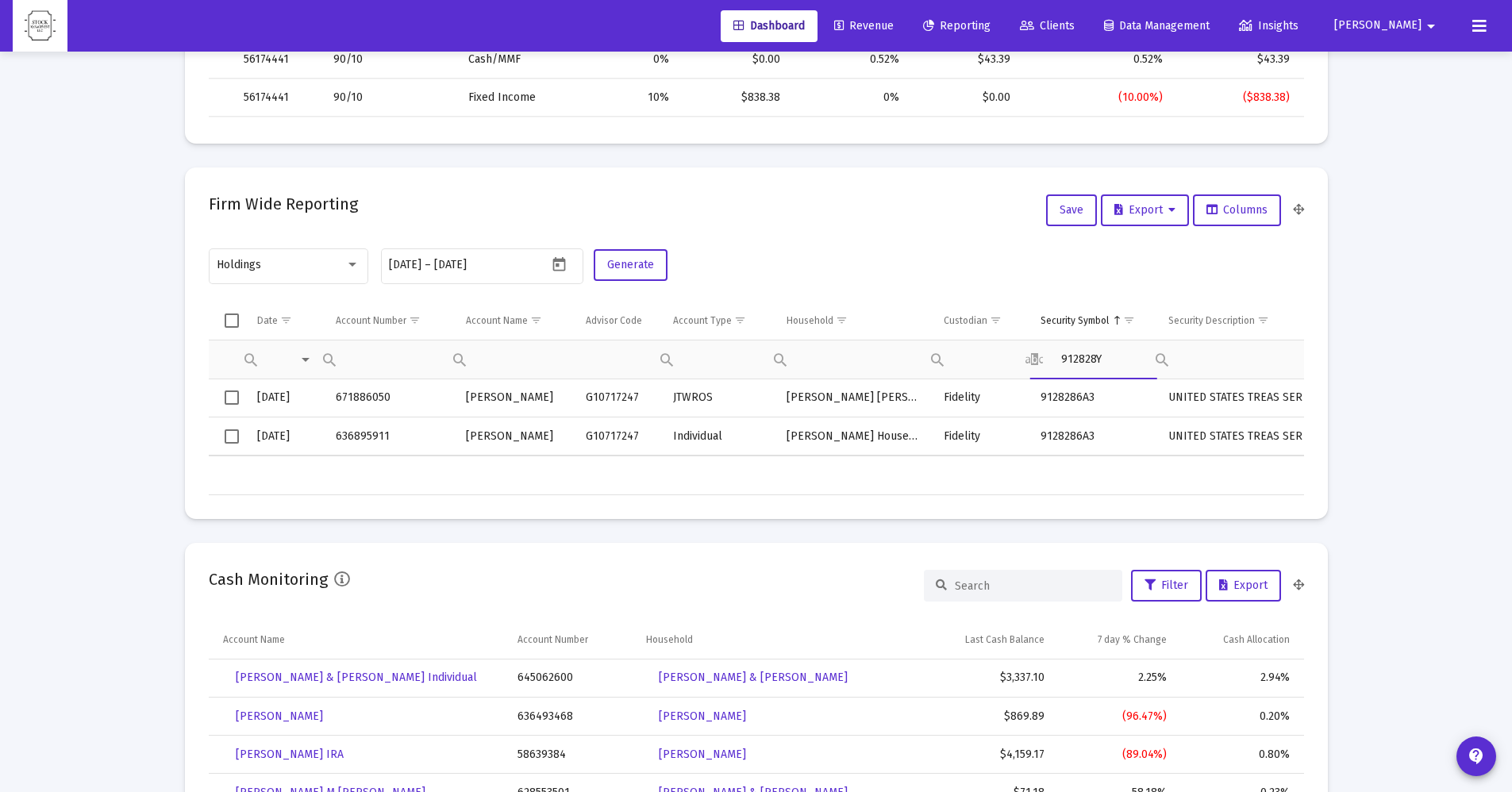 type on "912828Y" 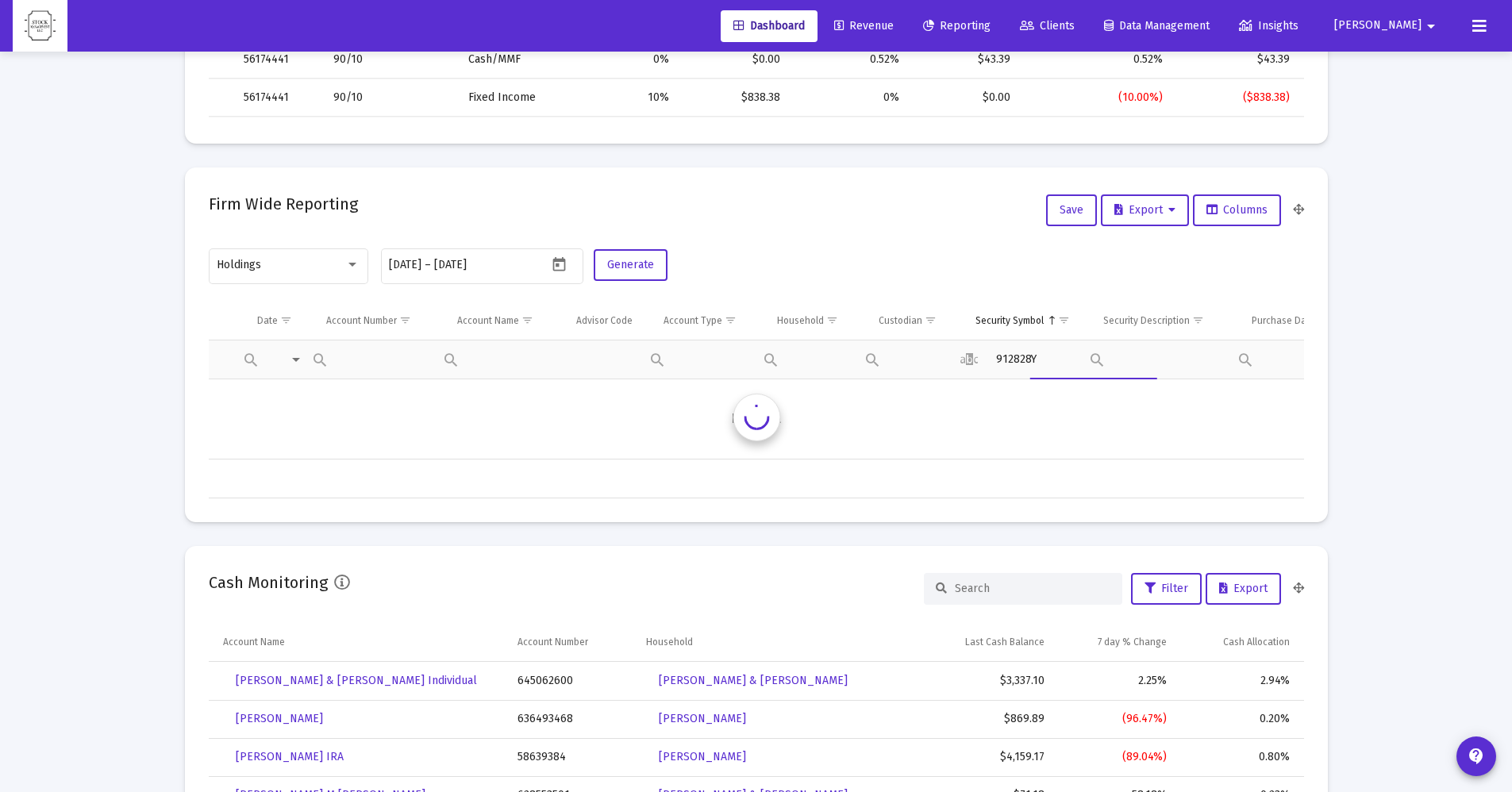 scroll, scrollTop: 0, scrollLeft: 2, axis: horizontal 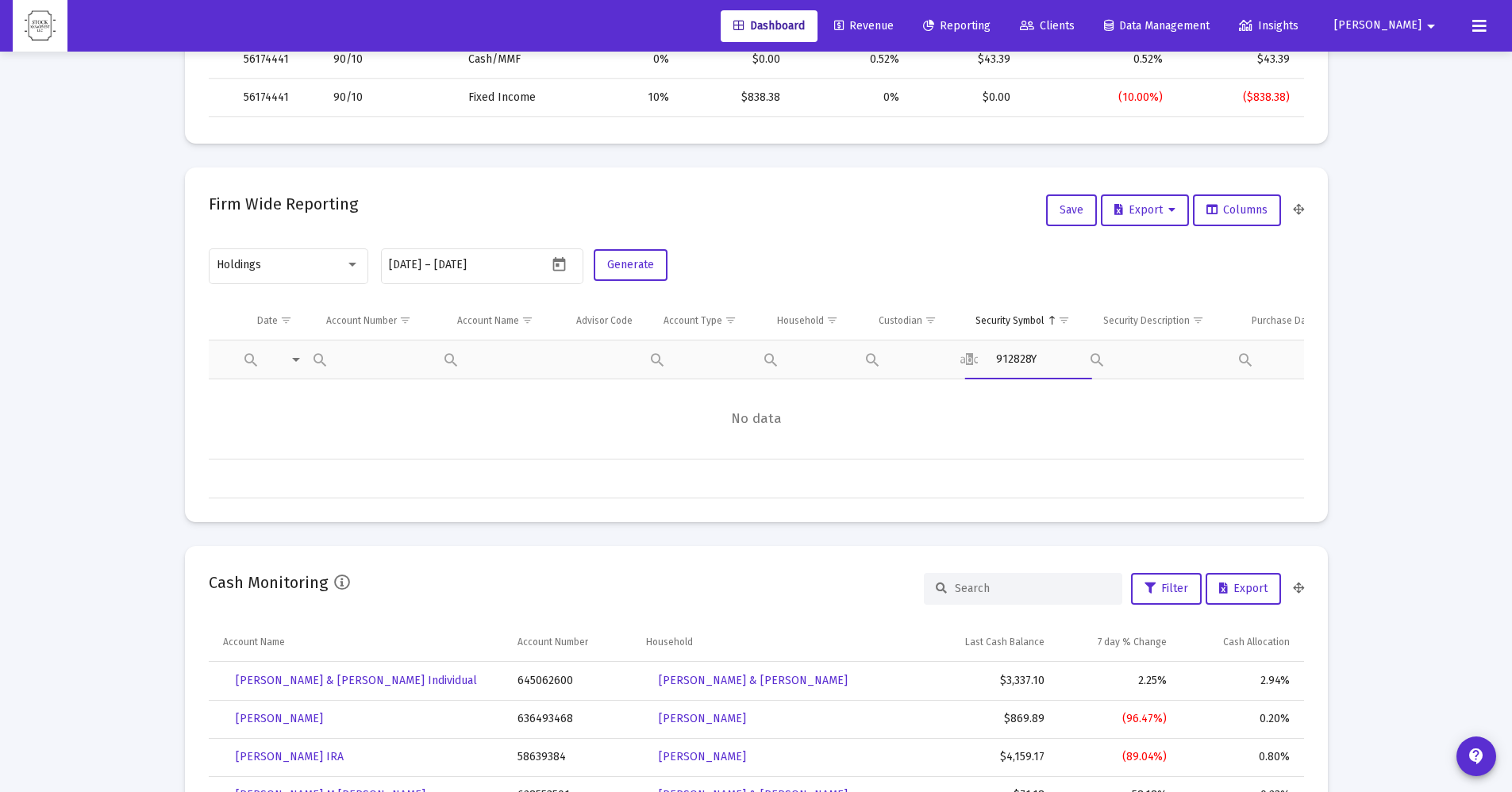 type on "912828" 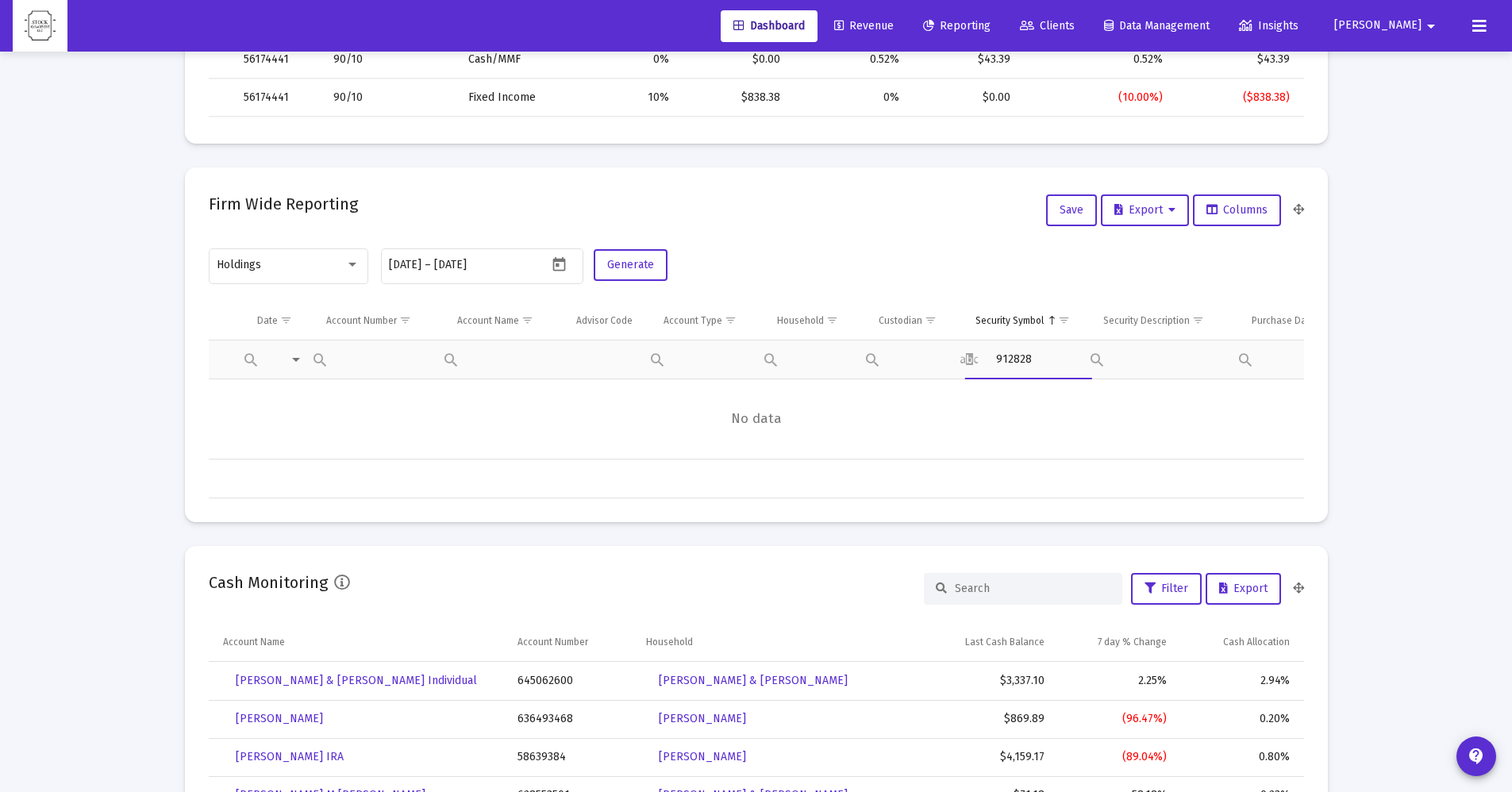 scroll, scrollTop: 0, scrollLeft: 2, axis: horizontal 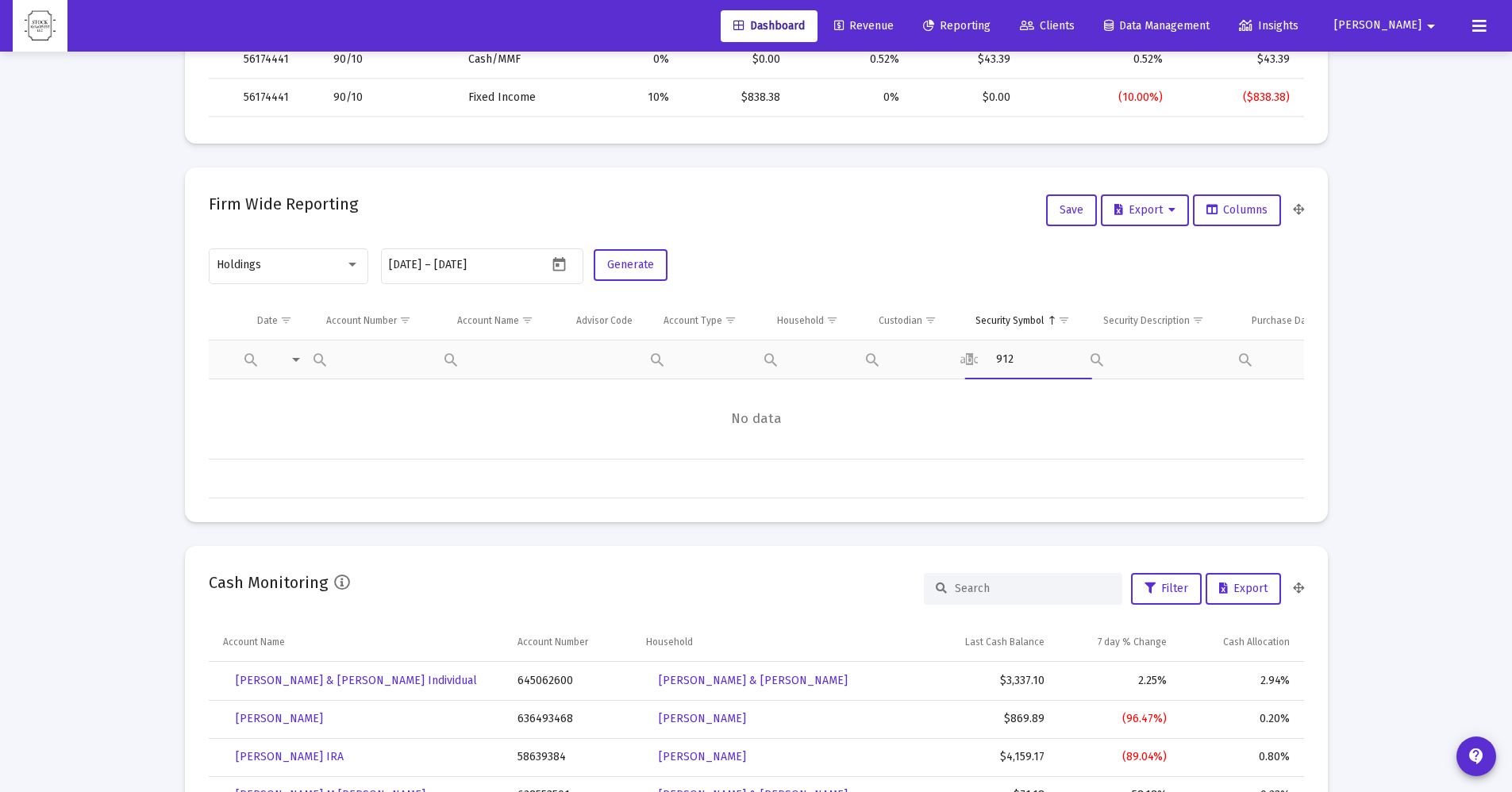 type on "91" 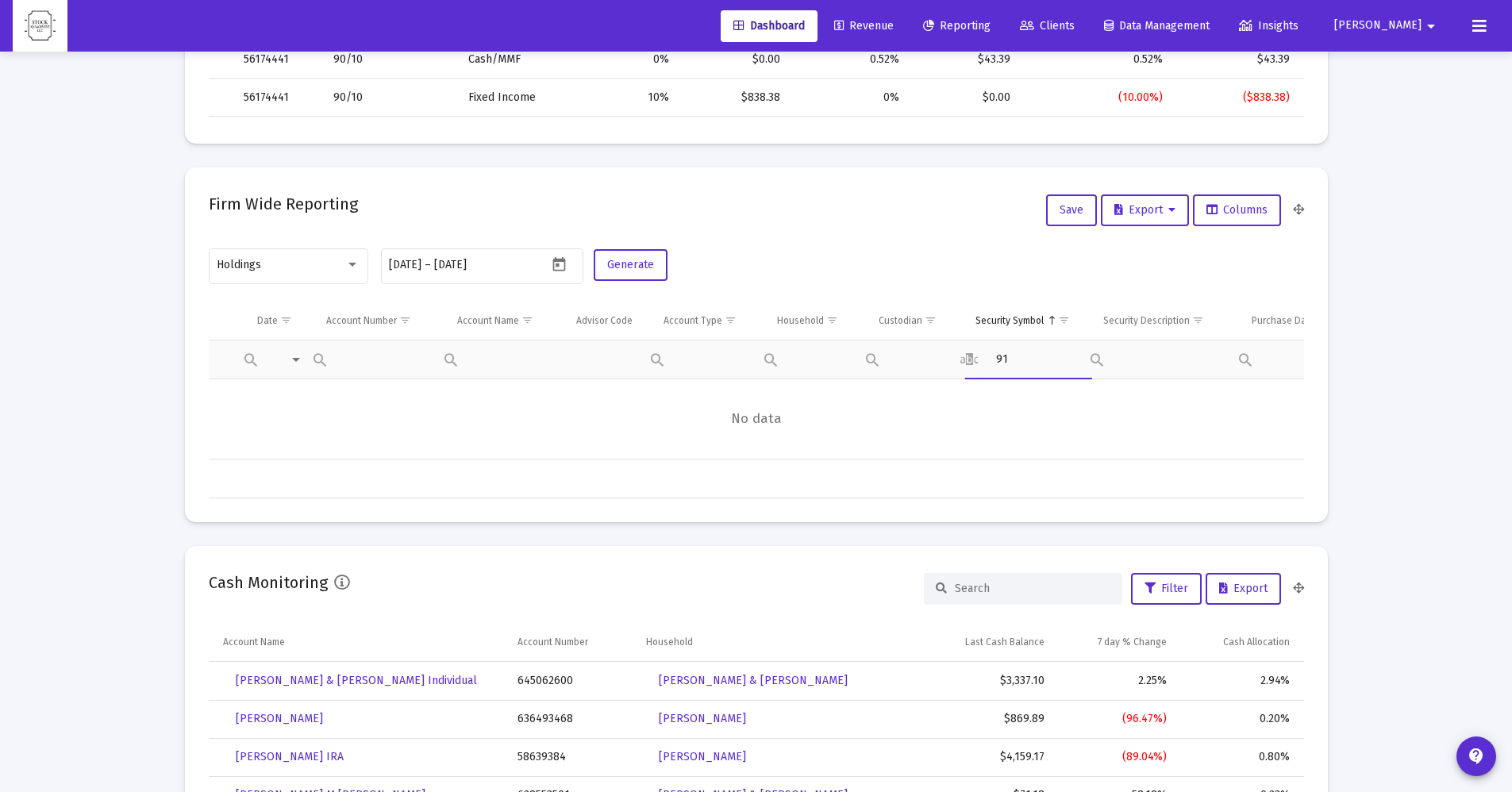 scroll, scrollTop: 0, scrollLeft: 0, axis: both 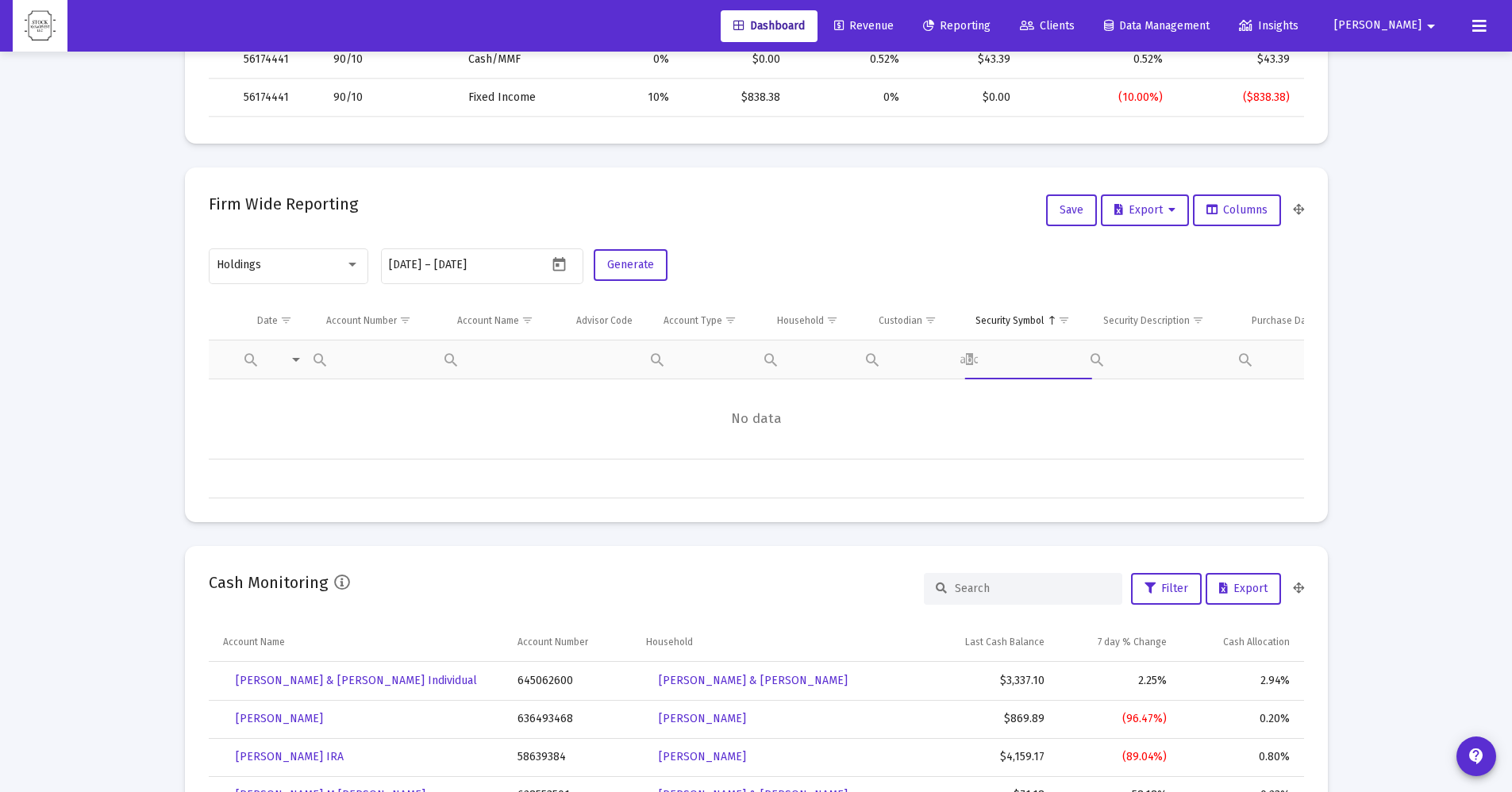 type 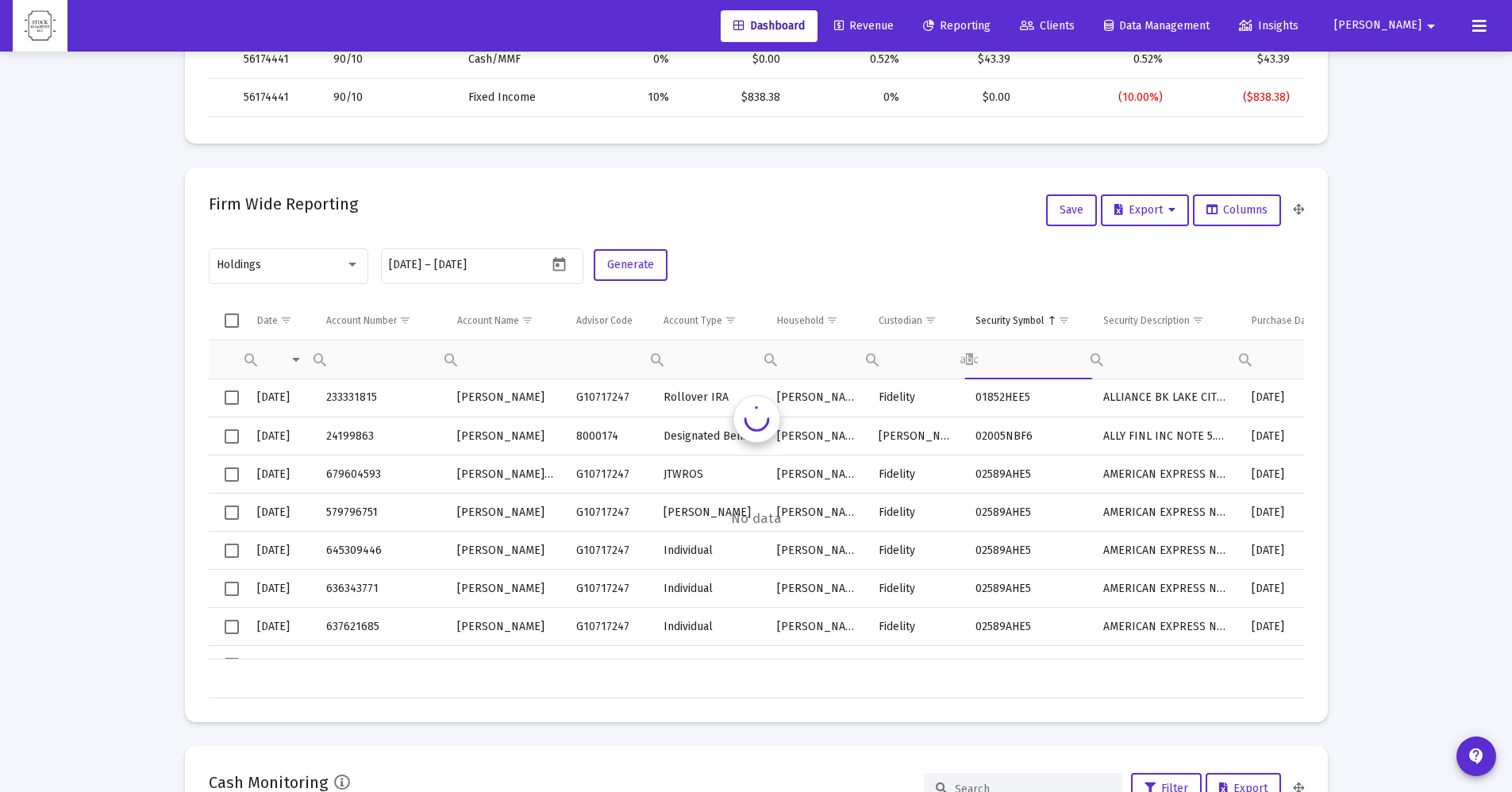 scroll, scrollTop: 0, scrollLeft: 2, axis: horizontal 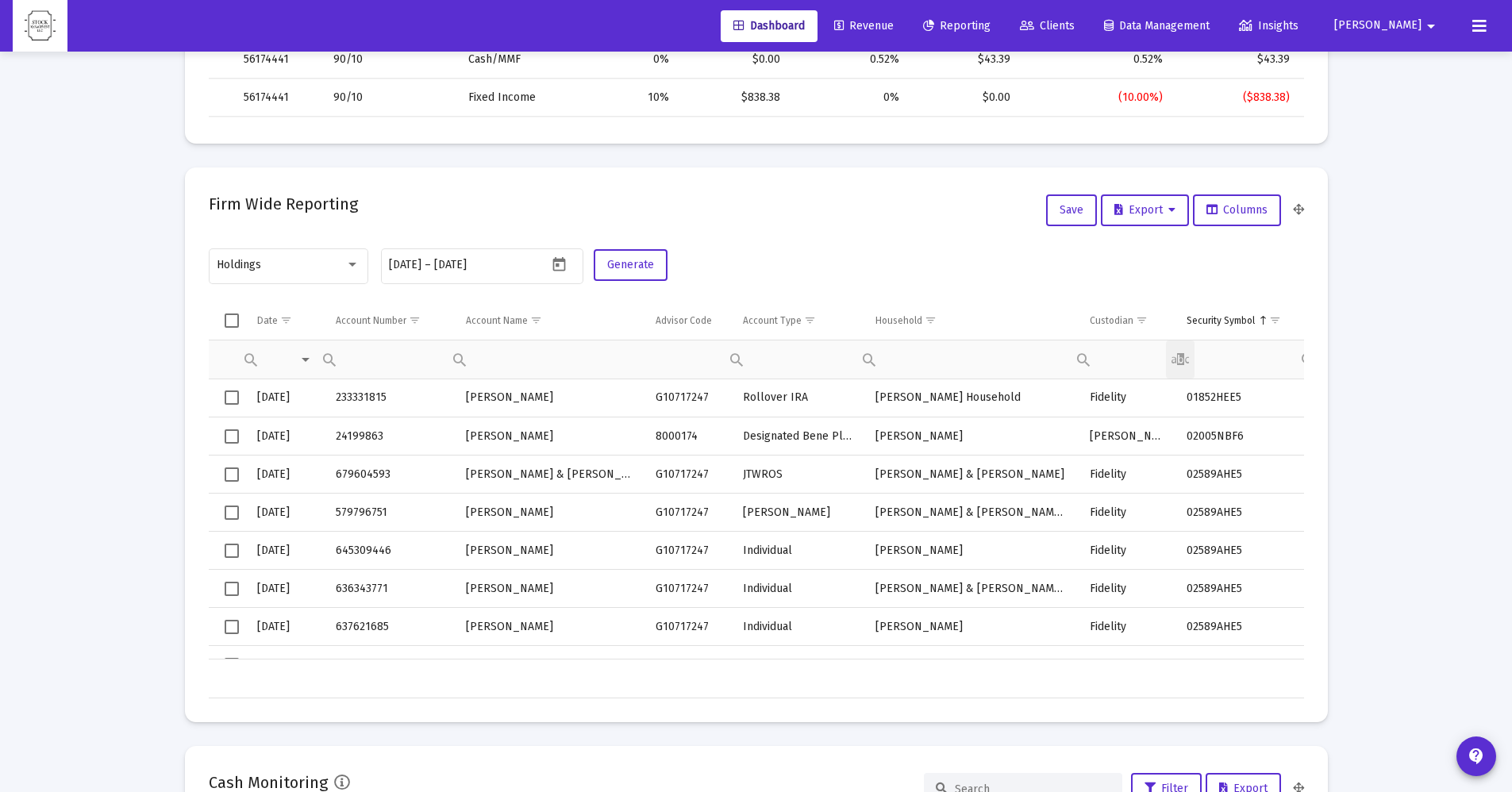 click on "Contains Does not contain Starts with Ends with Equals Does not equal Reset" 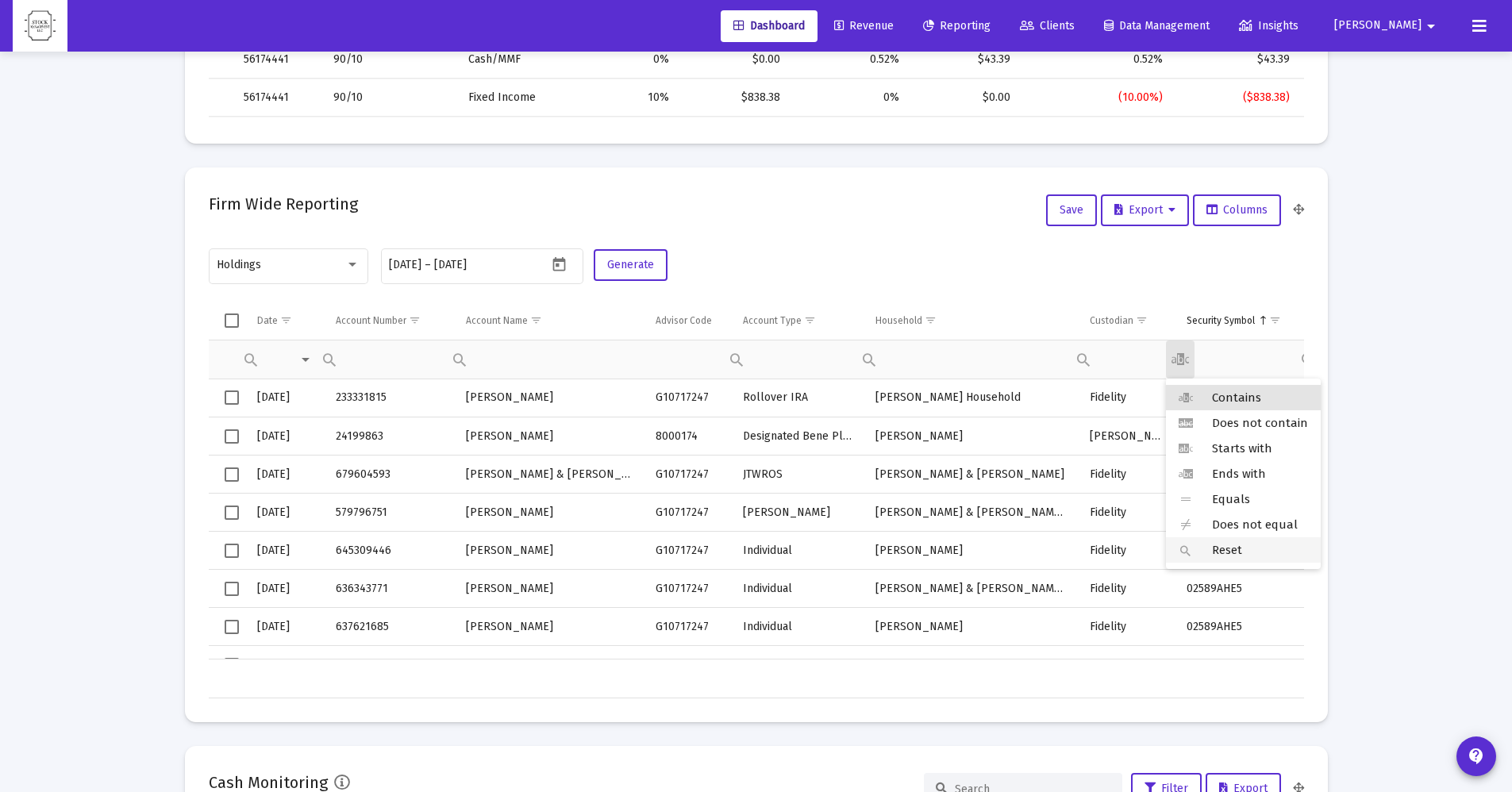 click on "Reset" at bounding box center (1243, 550) 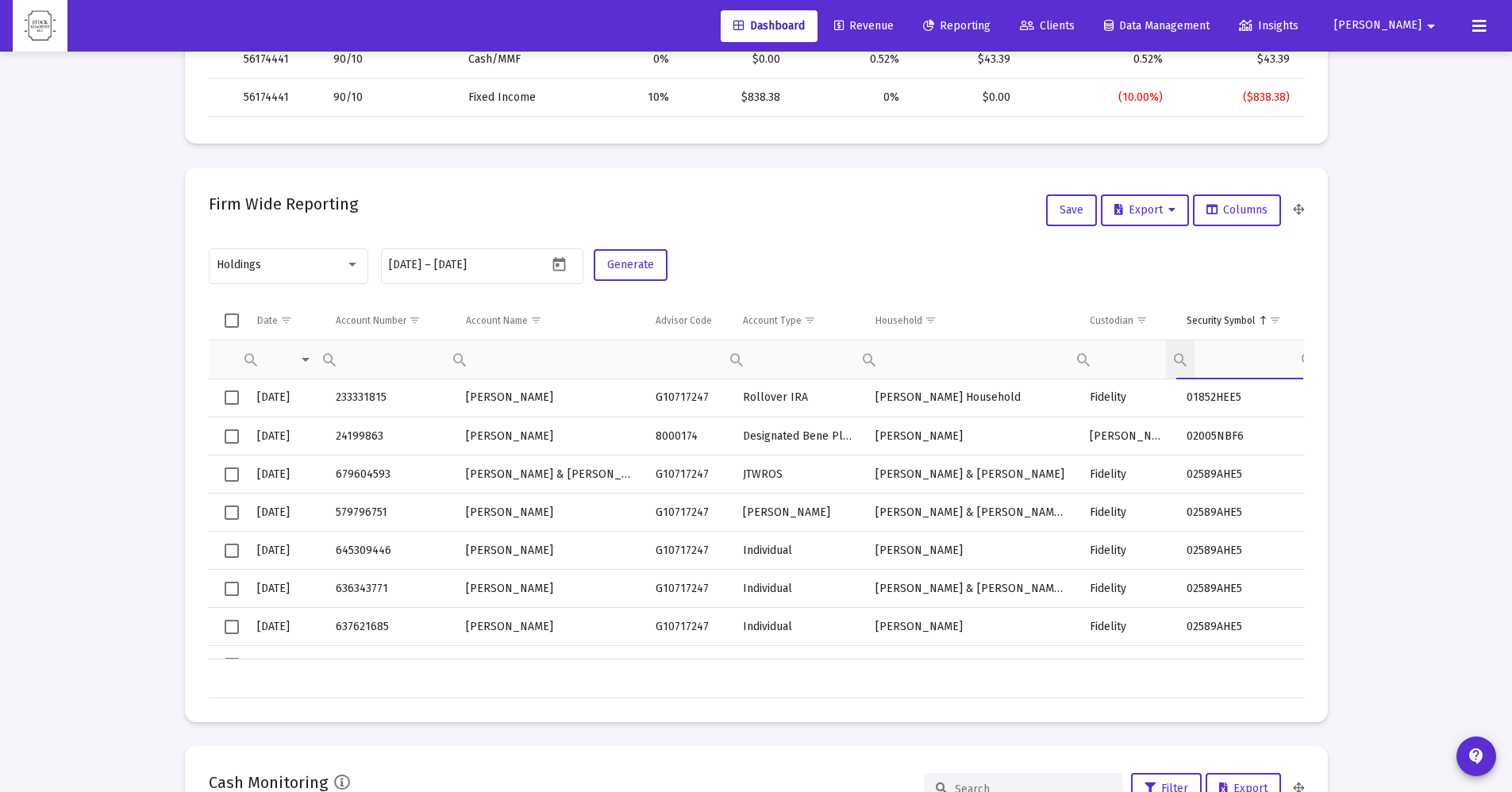 click 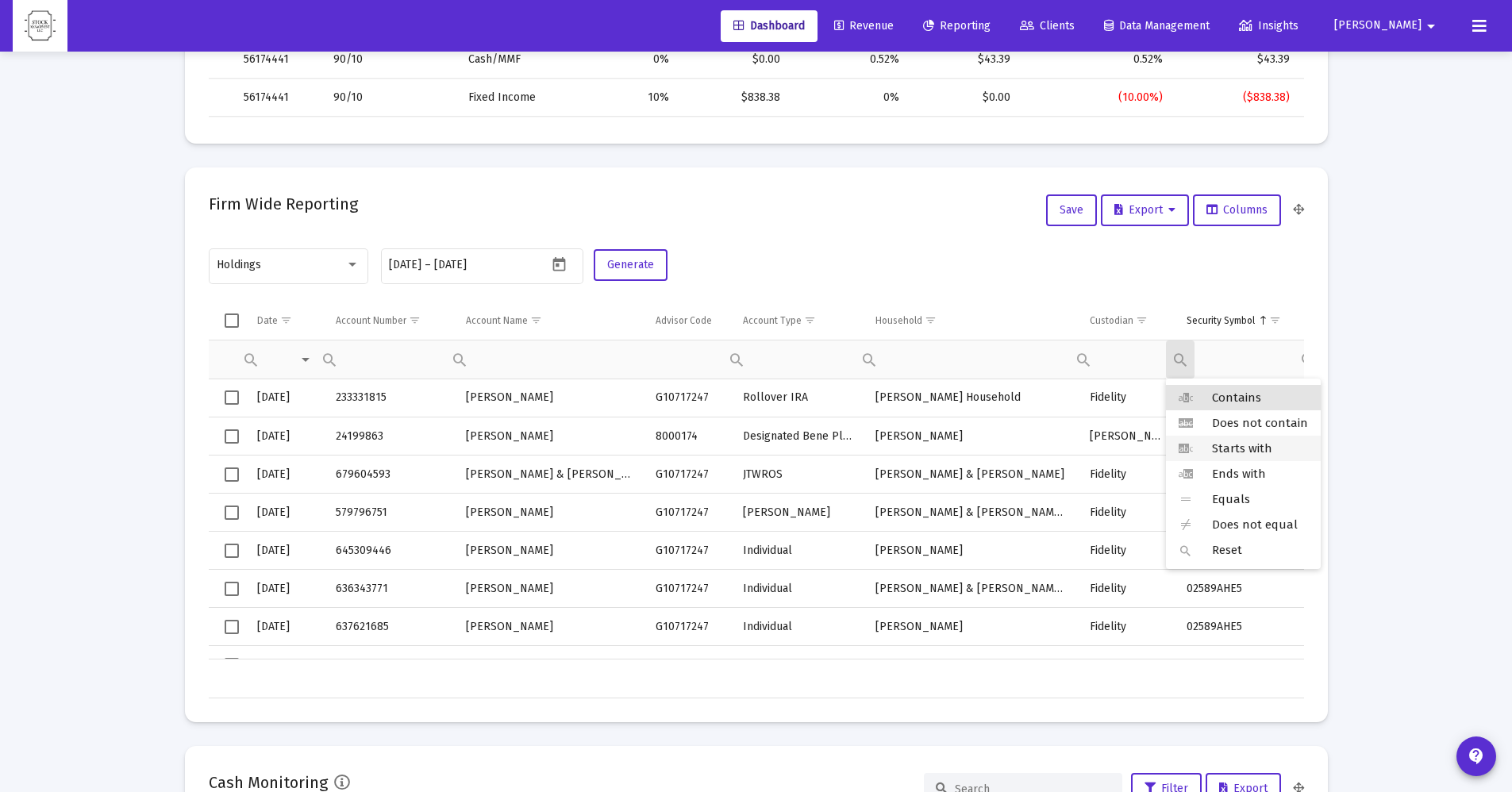 click at bounding box center [1186, 448] 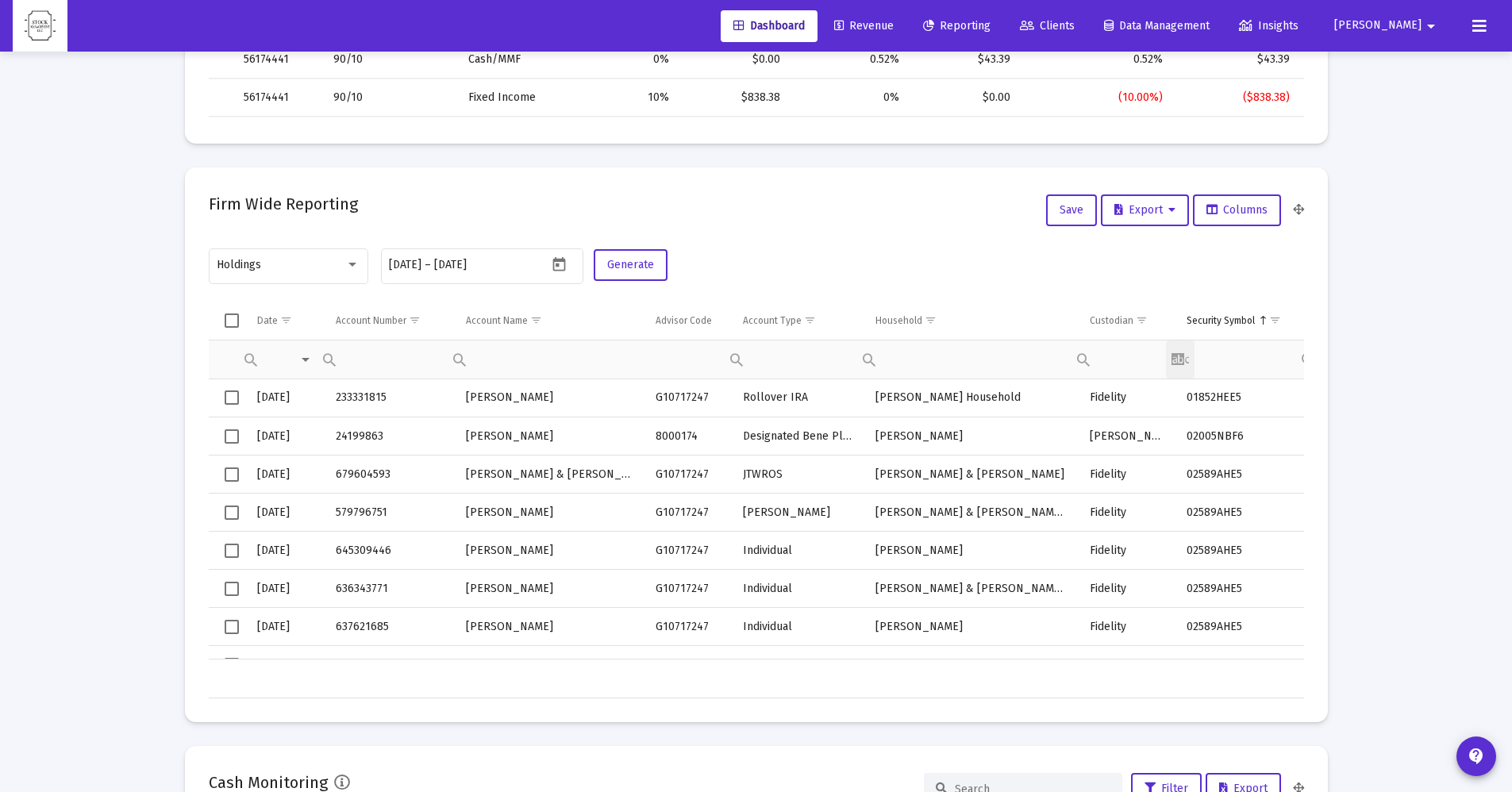 click 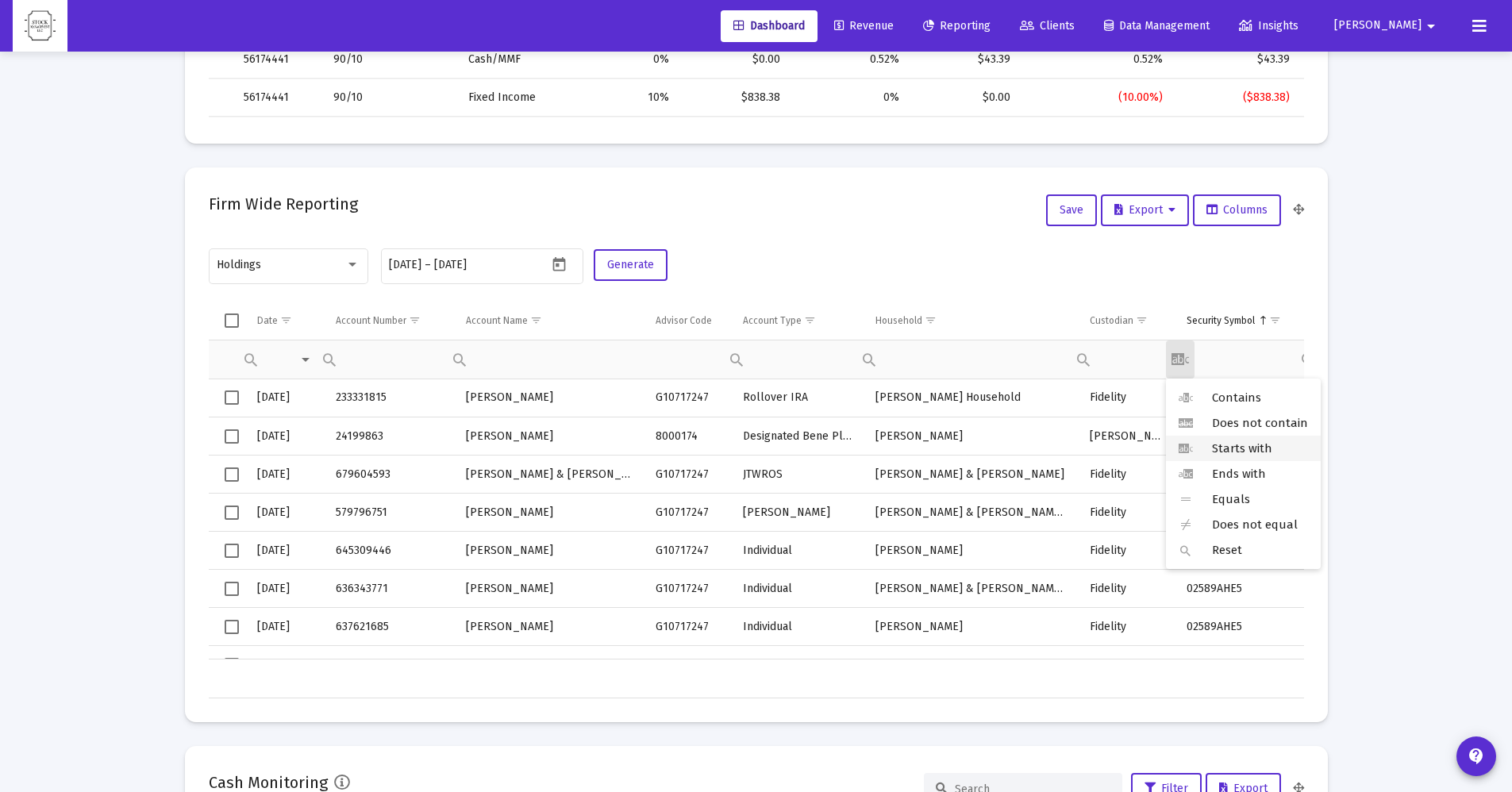 click on "Starts with" at bounding box center (1243, 448) 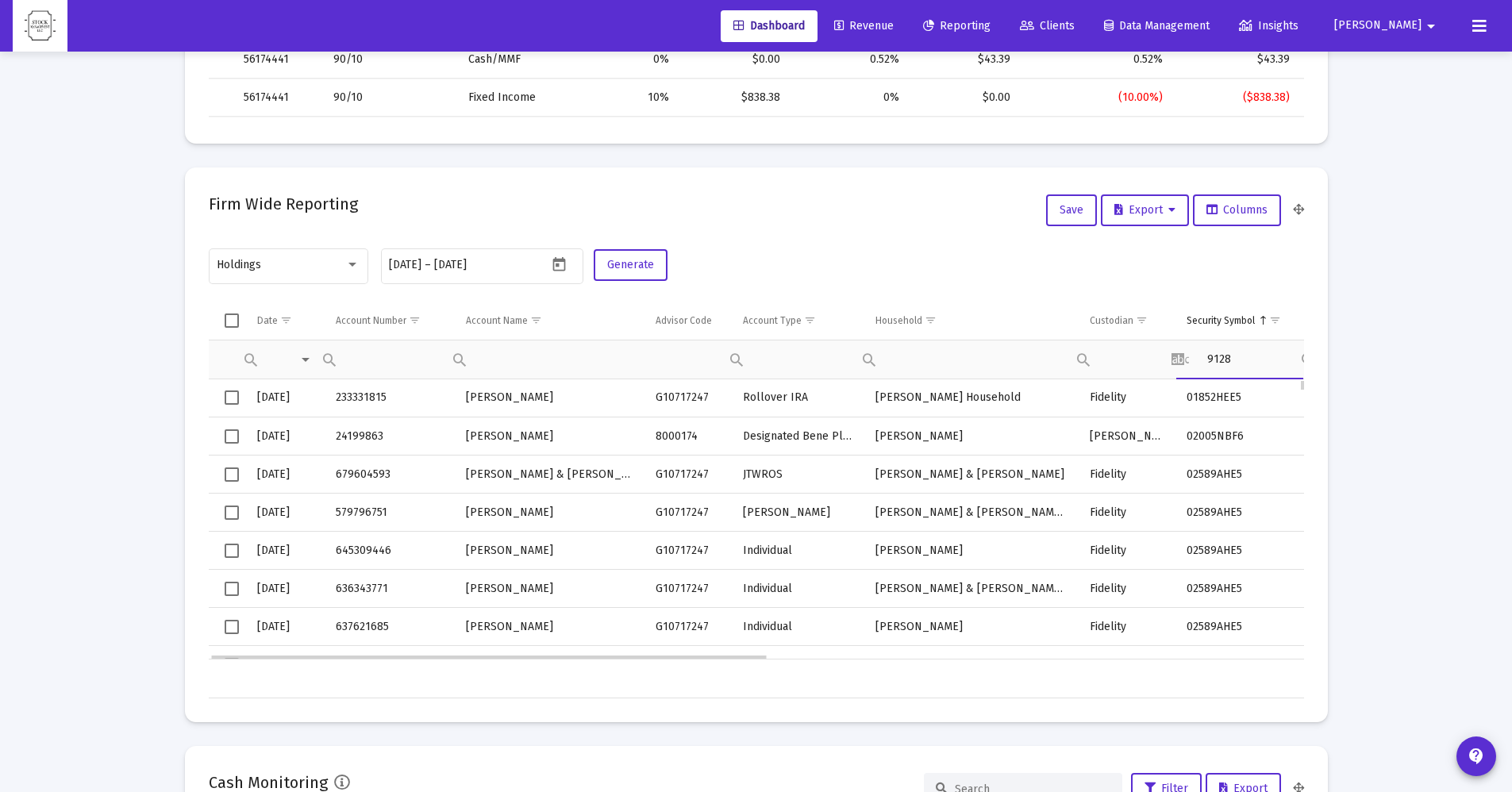 type on "9128" 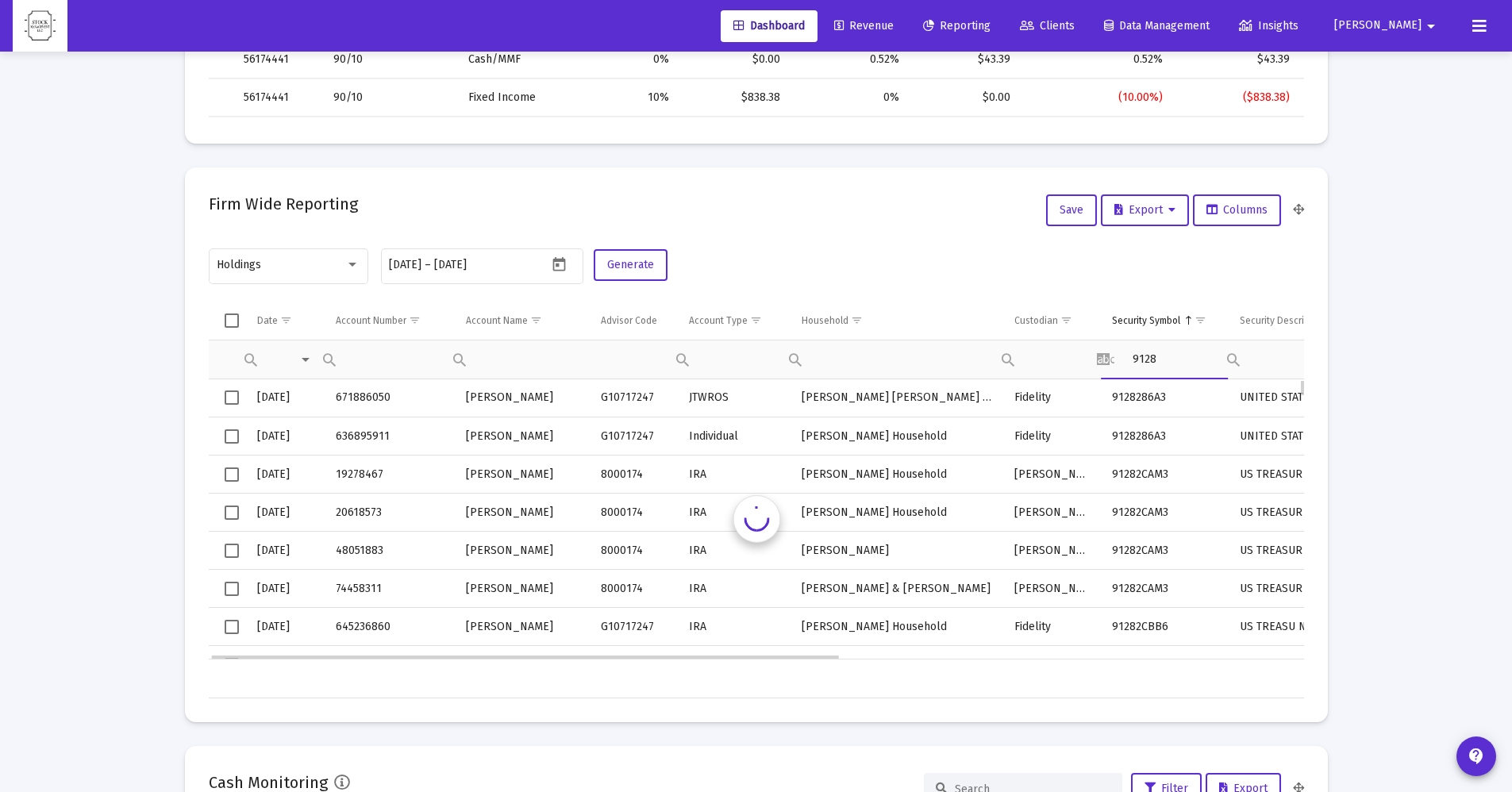 scroll, scrollTop: 0, scrollLeft: 2, axis: horizontal 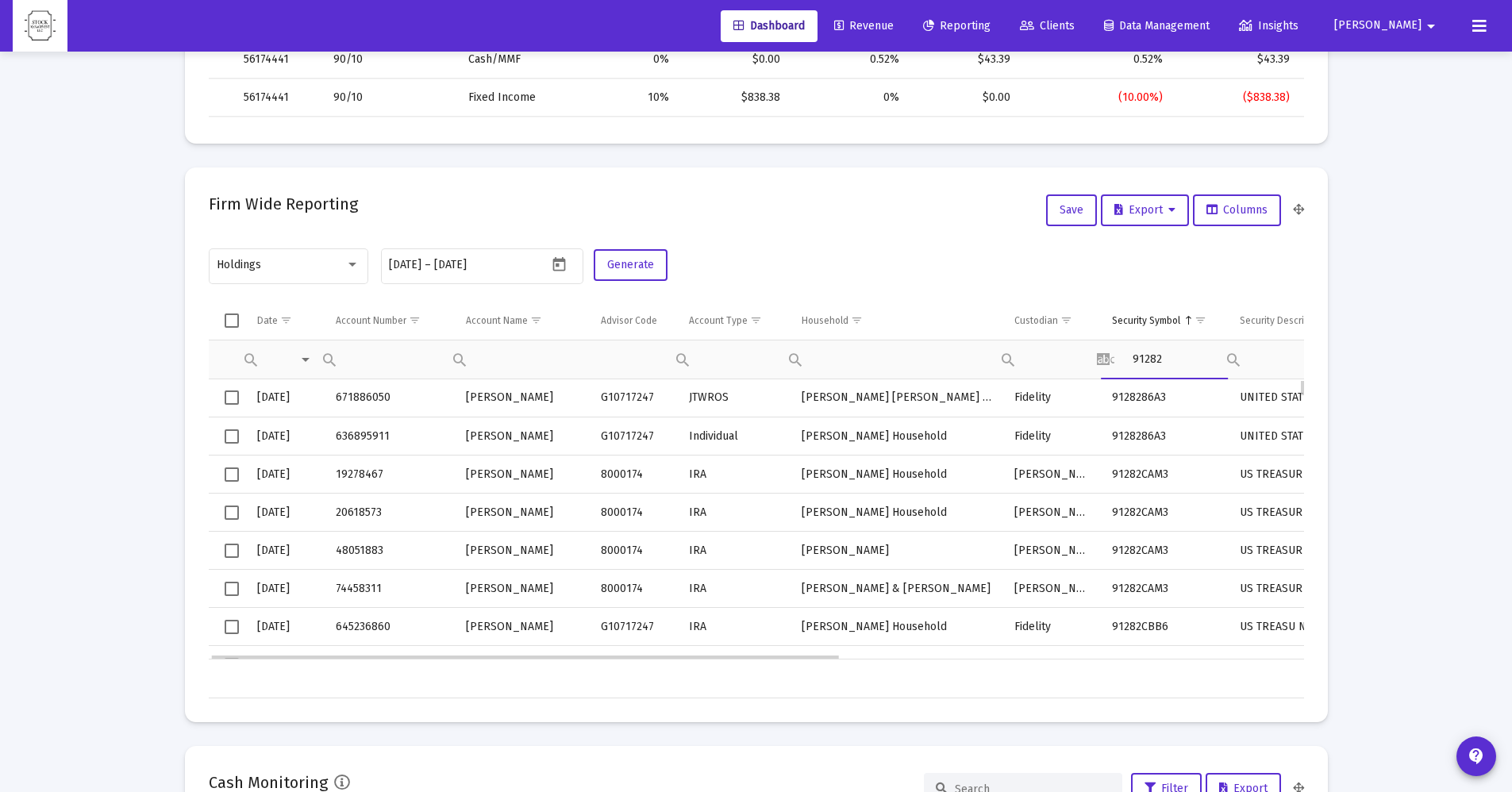type on "91282" 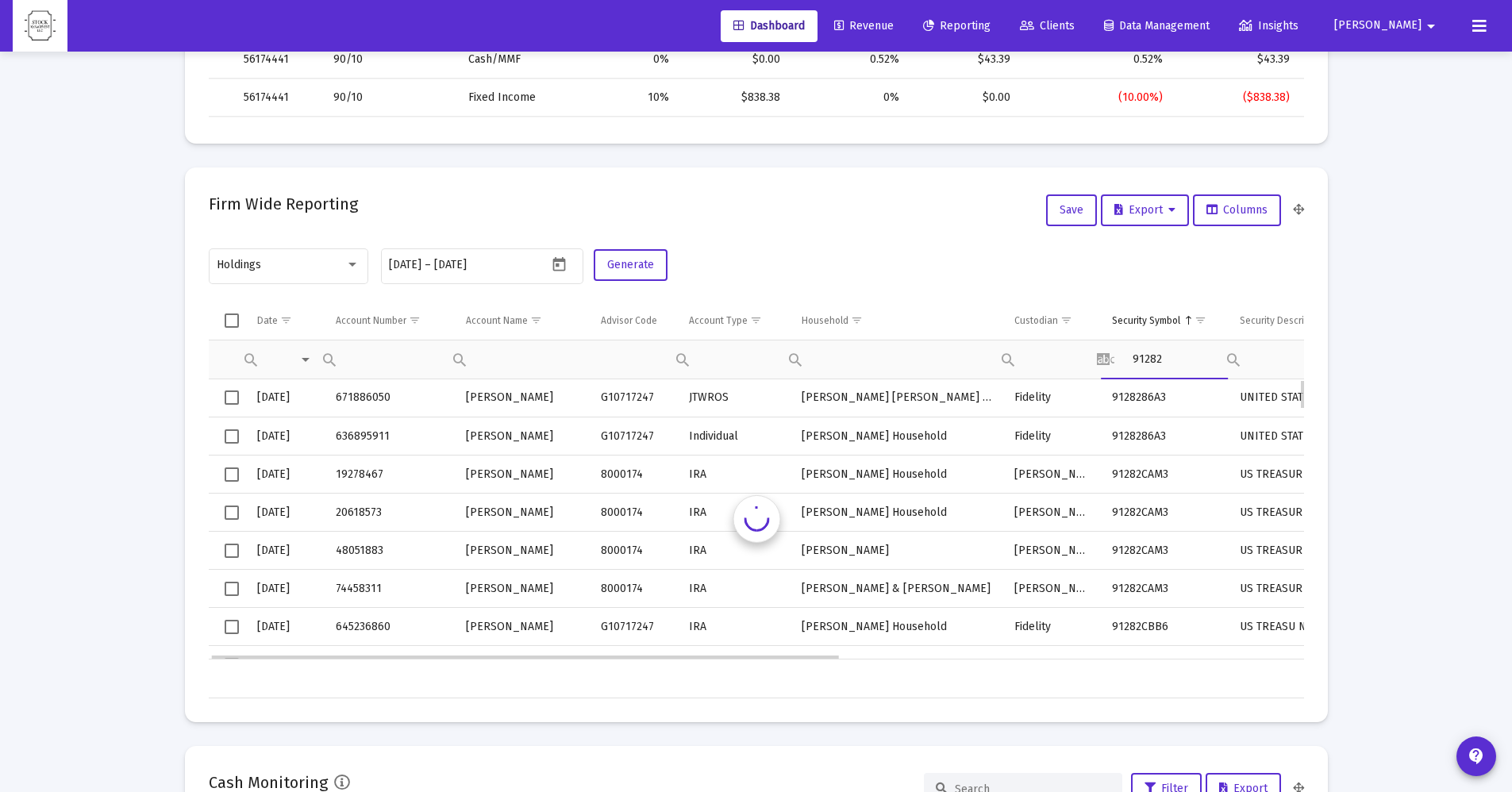 scroll, scrollTop: 0, scrollLeft: 2, axis: horizontal 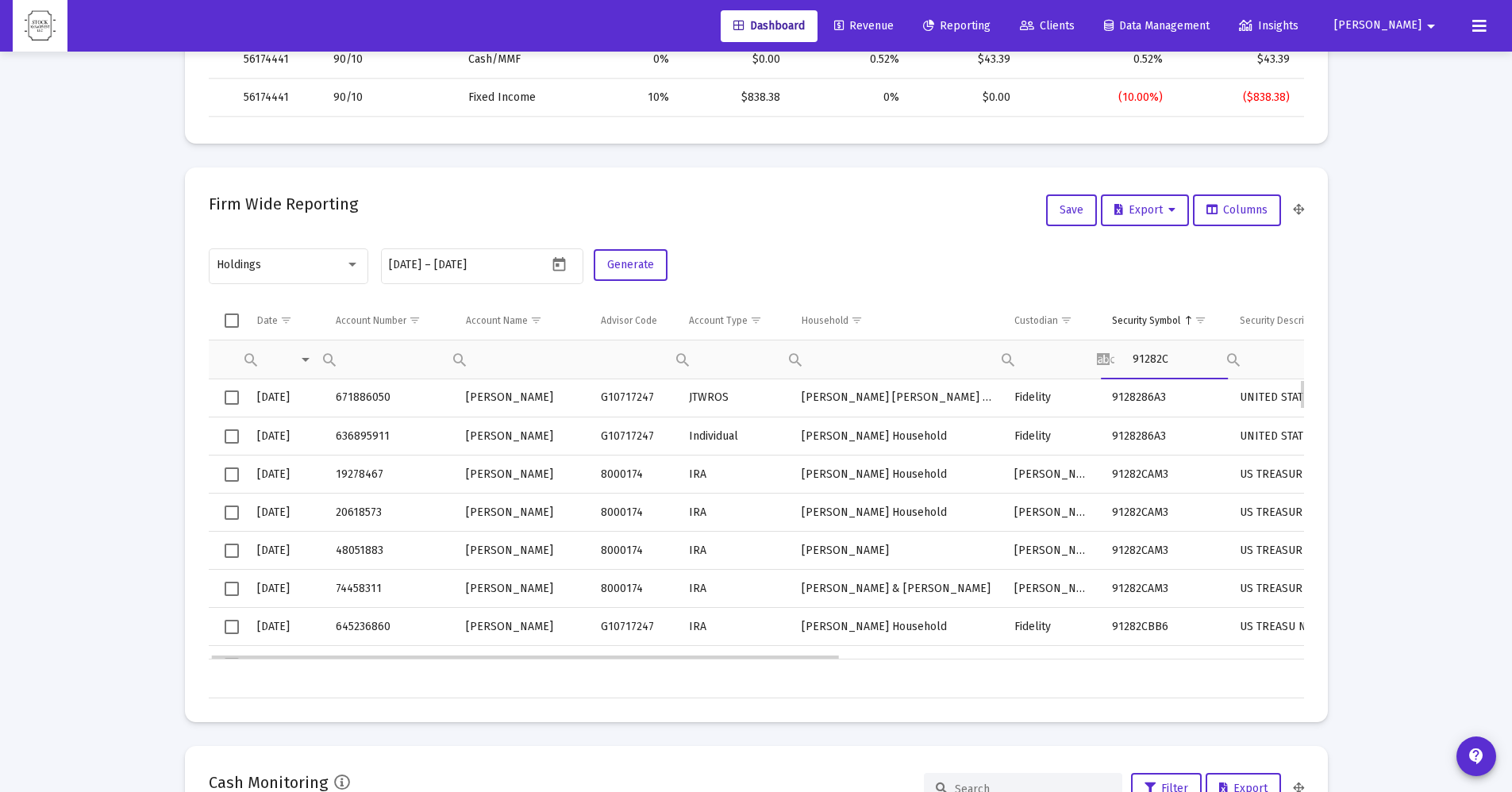 type on "91282C" 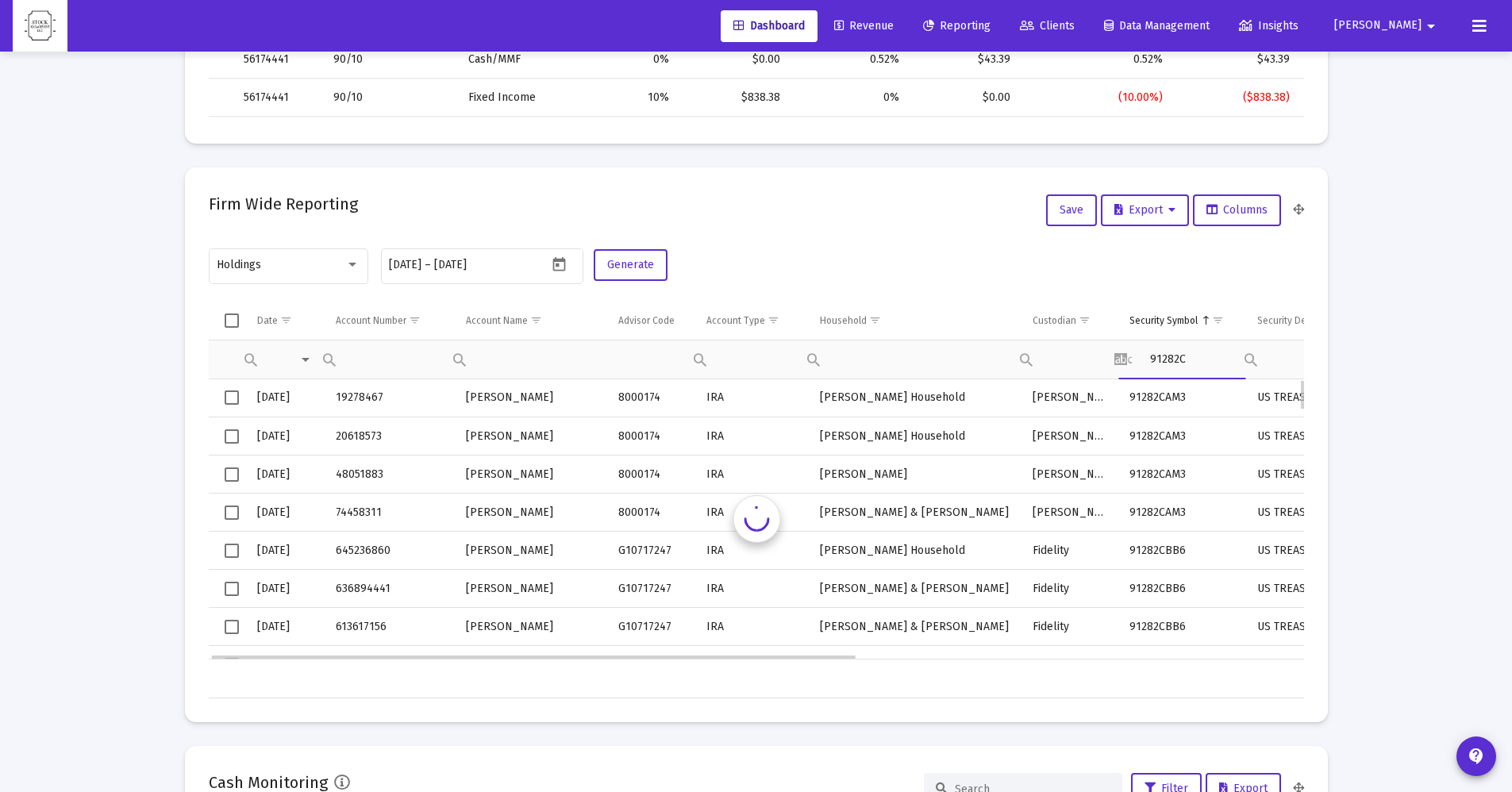 scroll, scrollTop: 0, scrollLeft: 2, axis: horizontal 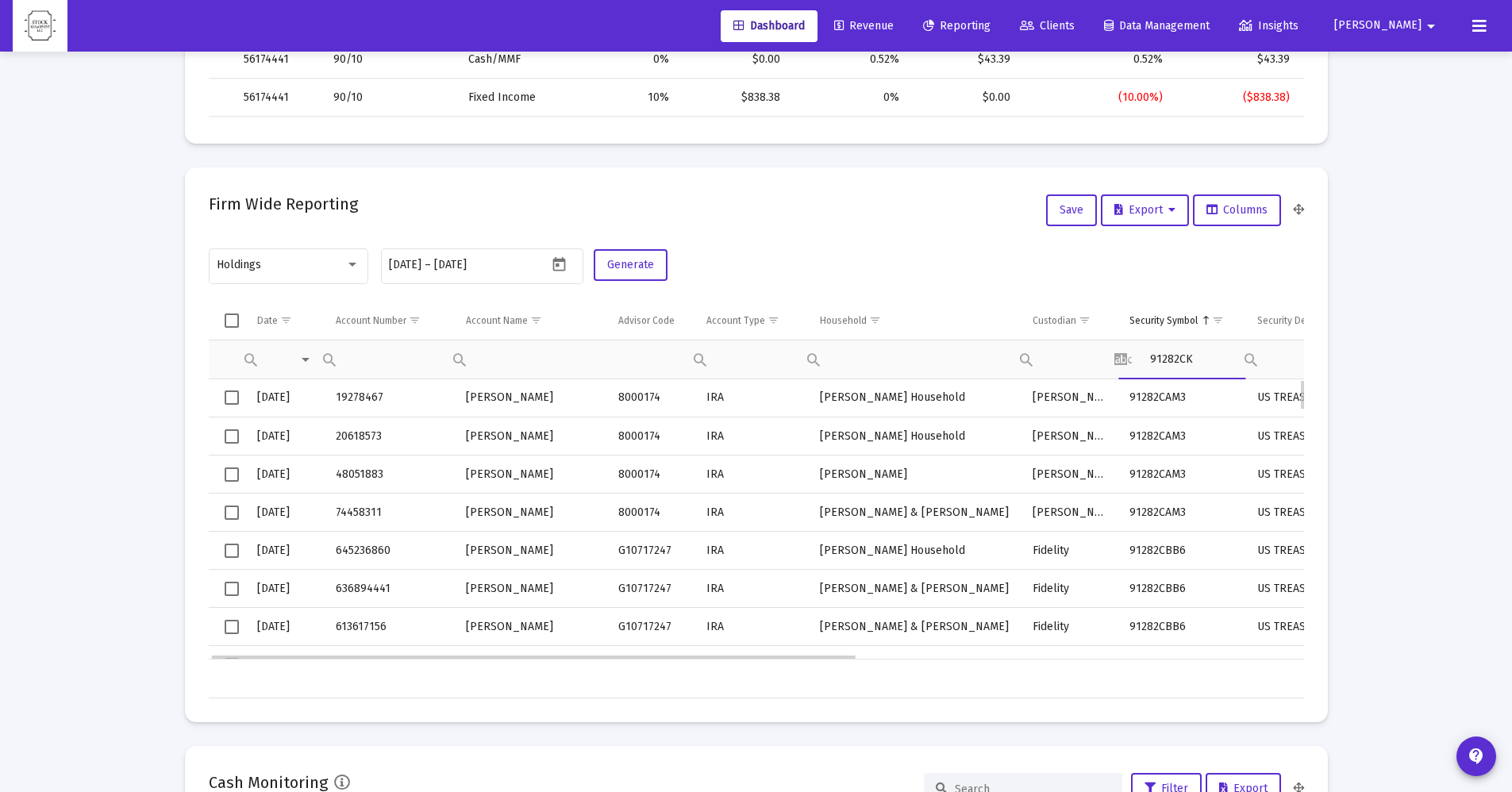 type on "91282CK" 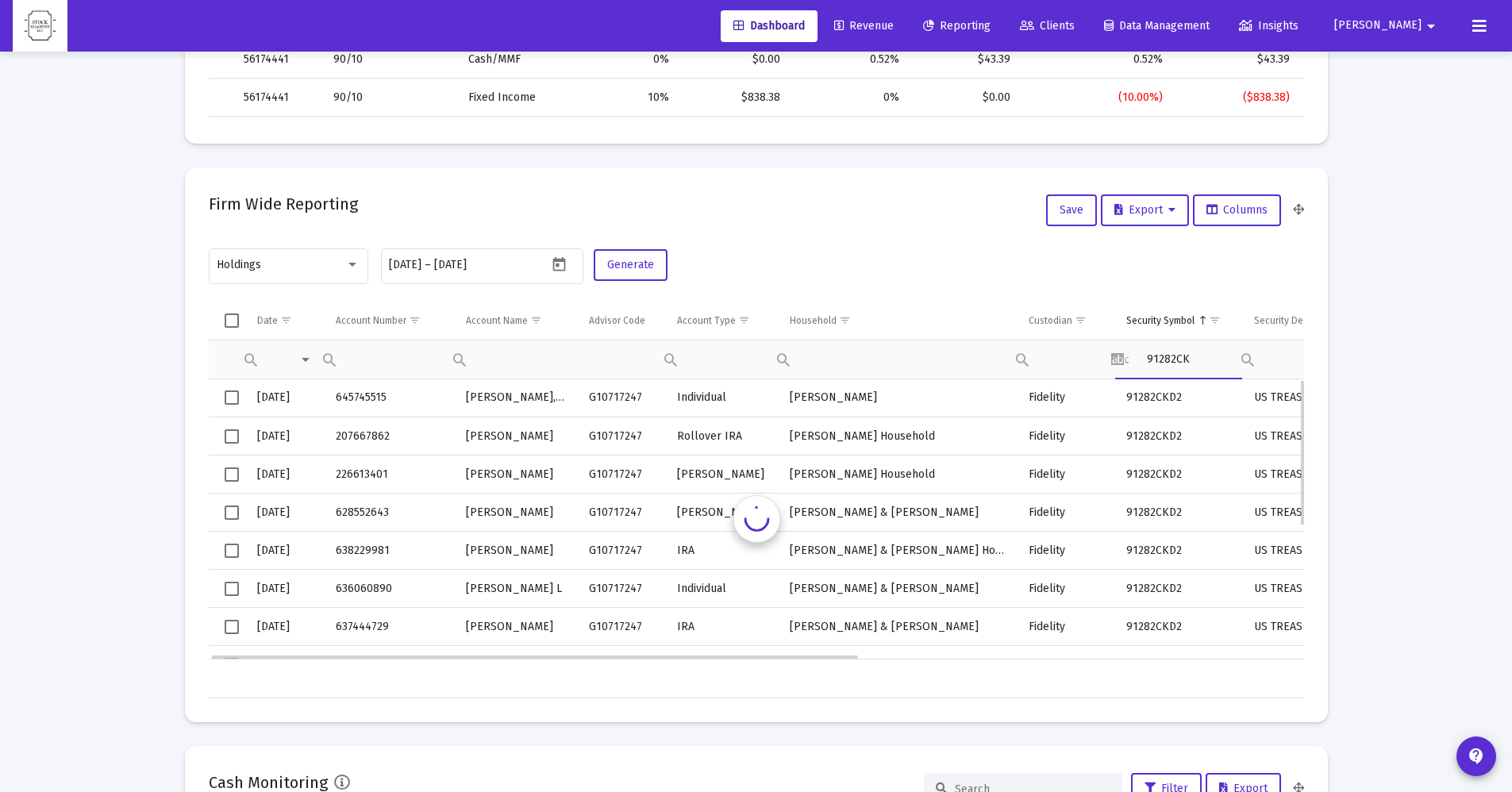 scroll, scrollTop: 0, scrollLeft: 2, axis: horizontal 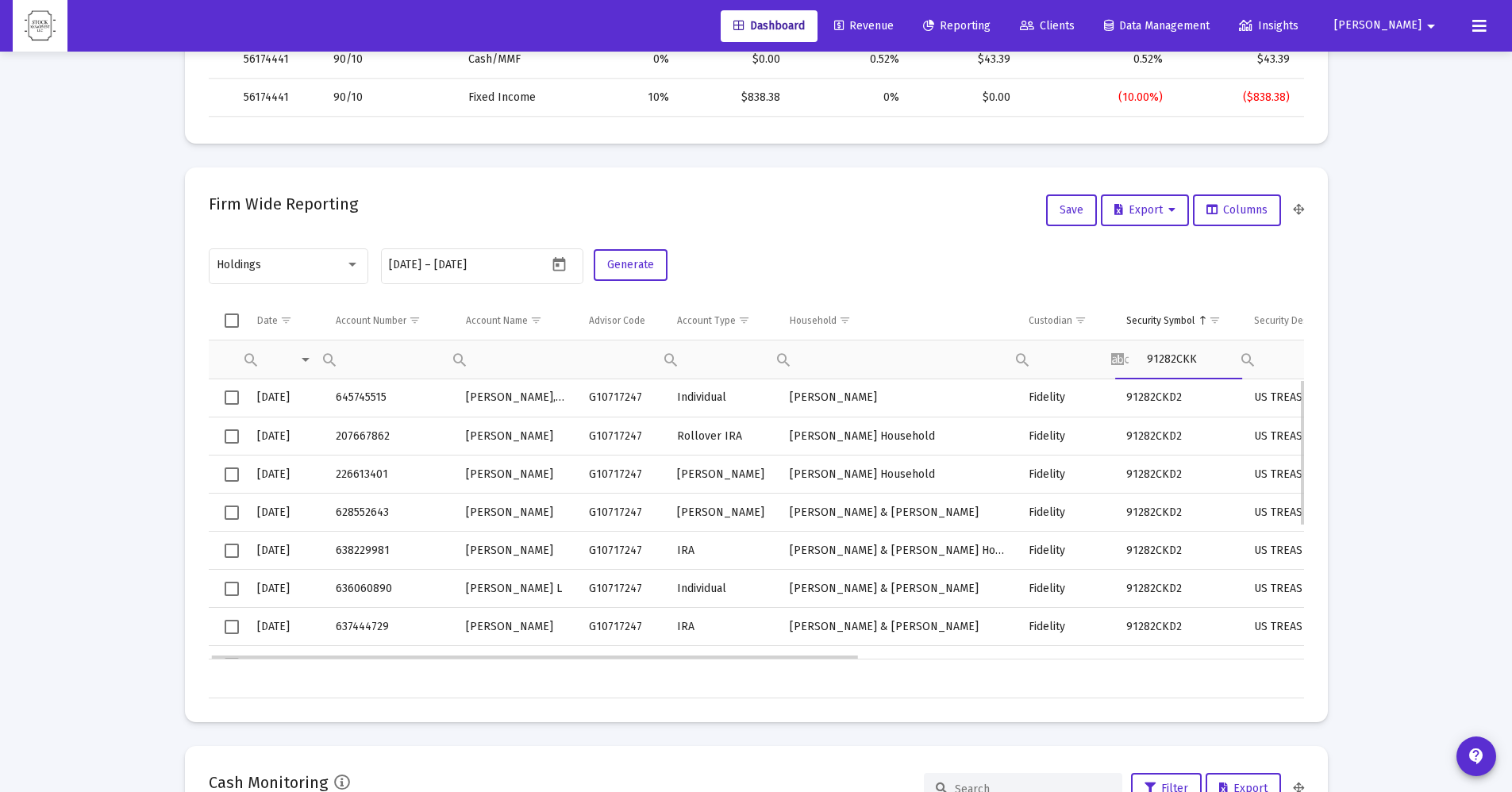 type on "91282CKK" 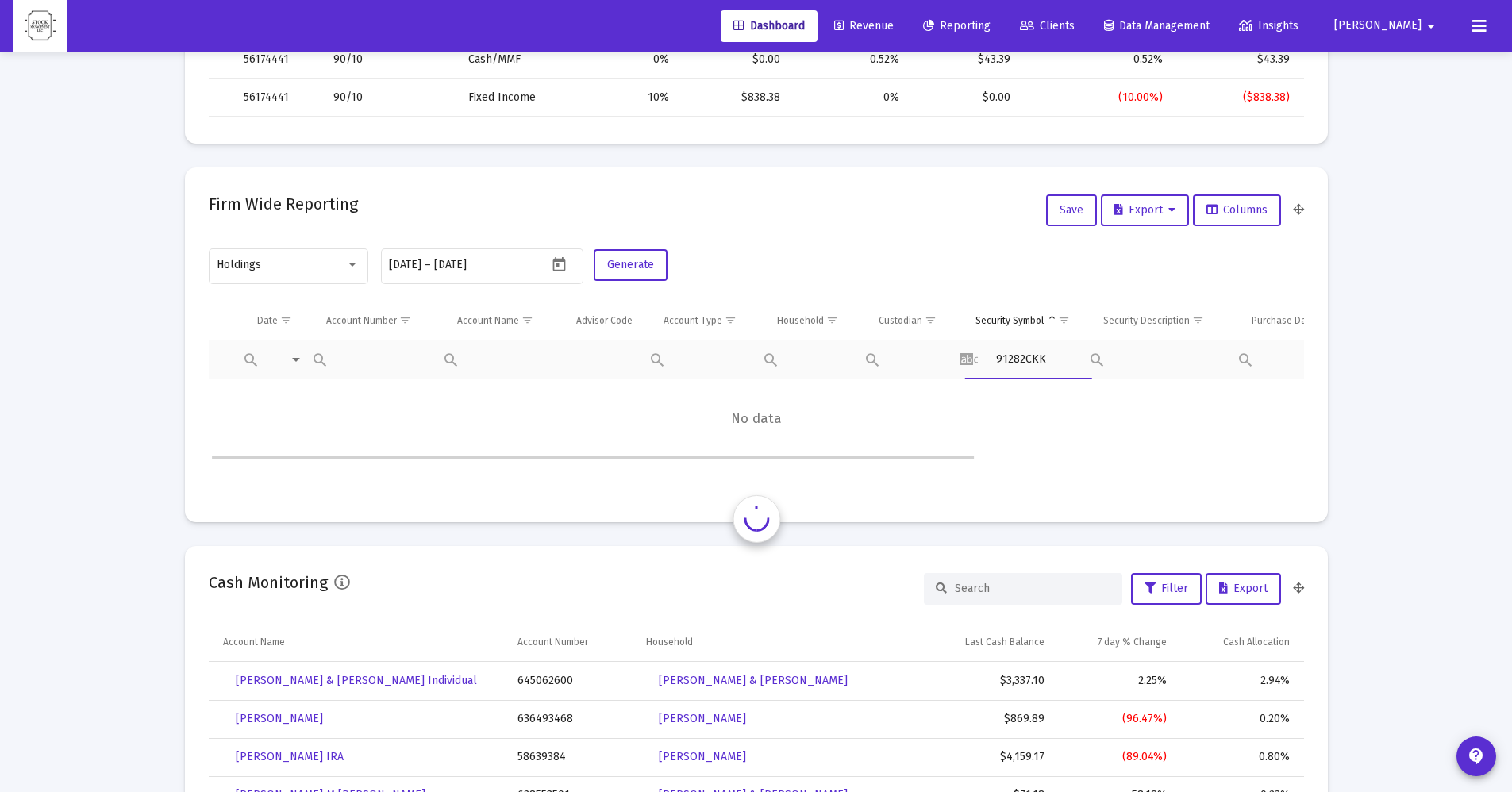 scroll, scrollTop: 0, scrollLeft: 2, axis: horizontal 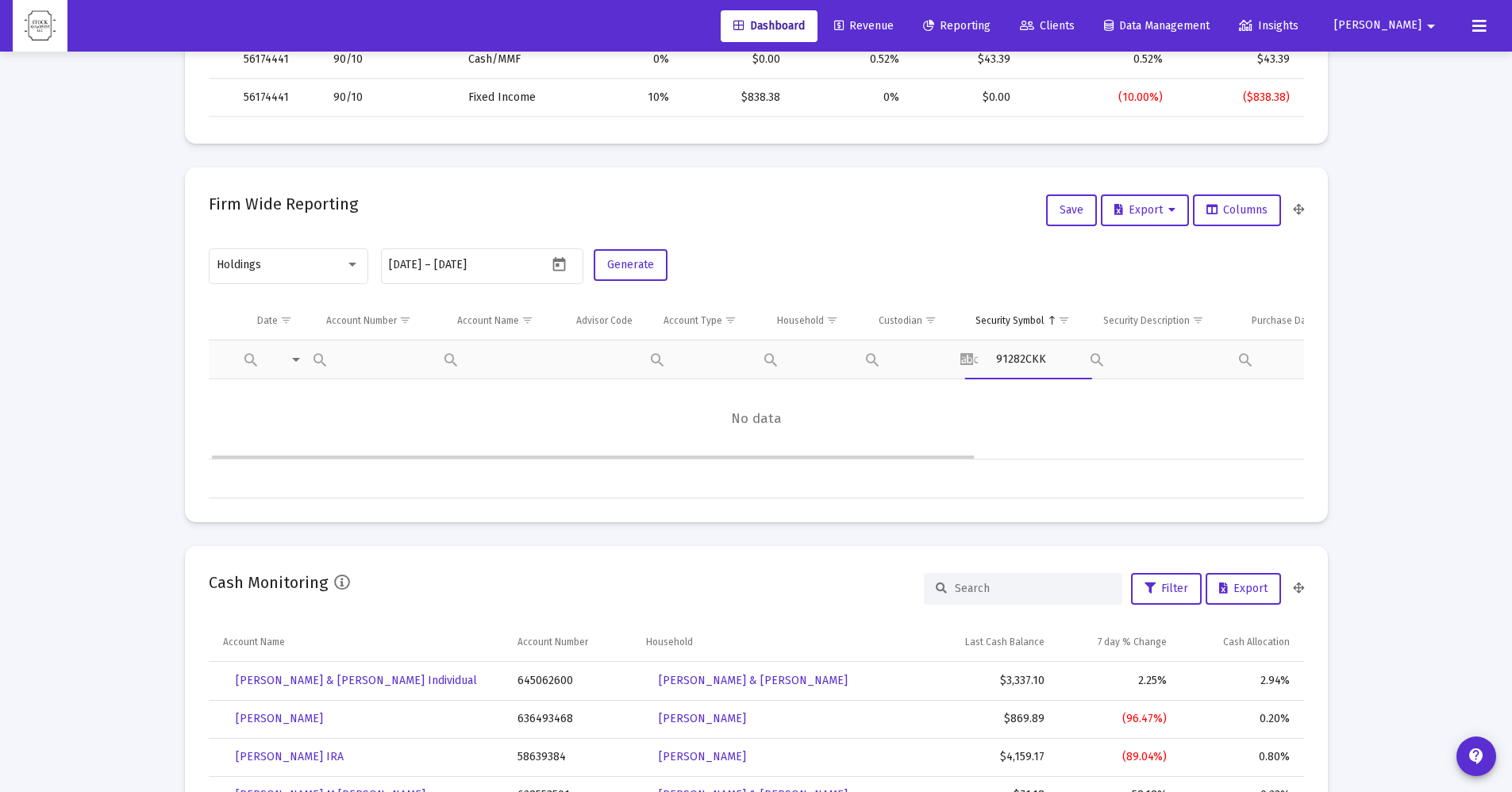 type on "91282CK" 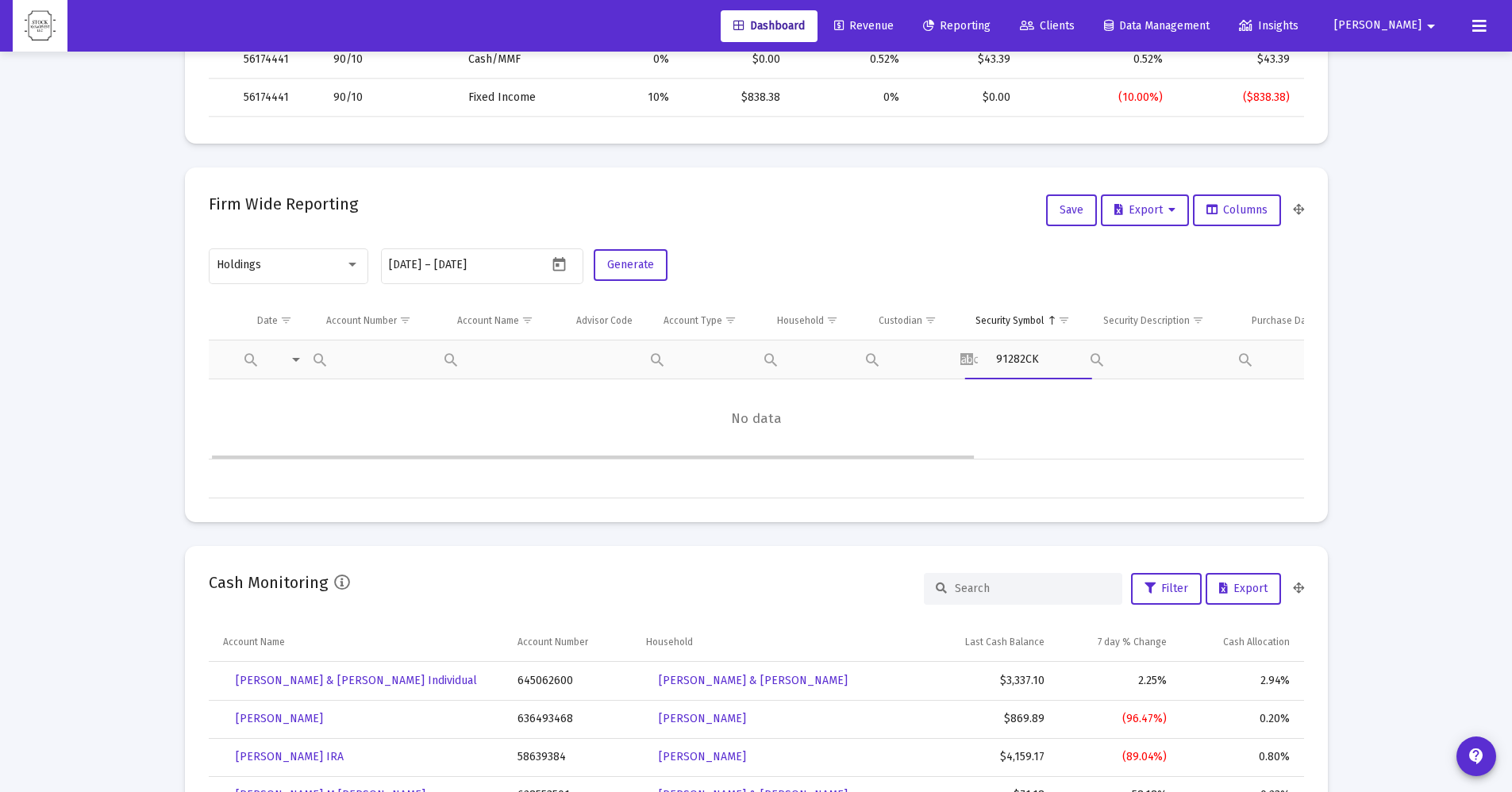 scroll, scrollTop: 0, scrollLeft: 2, axis: horizontal 